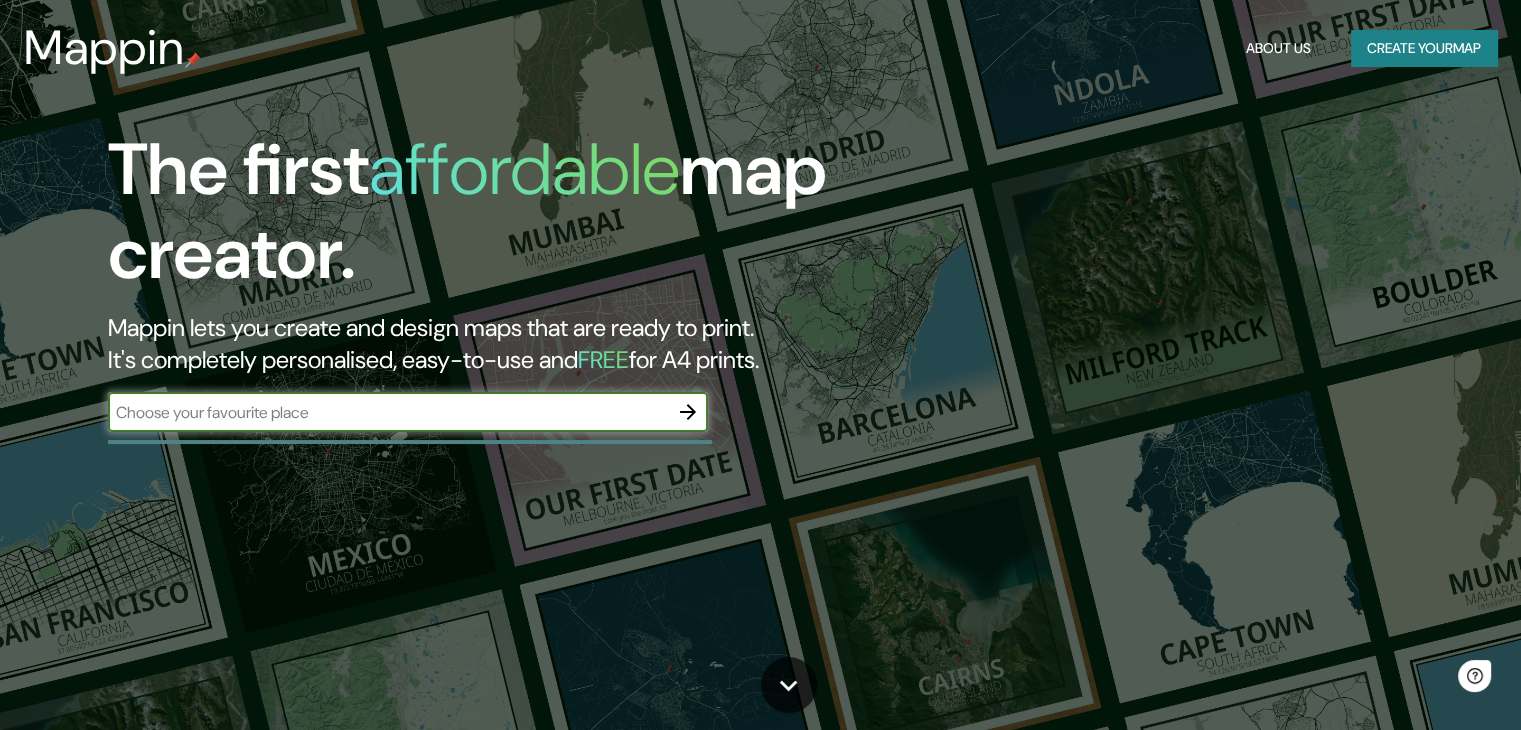 scroll, scrollTop: 0, scrollLeft: 0, axis: both 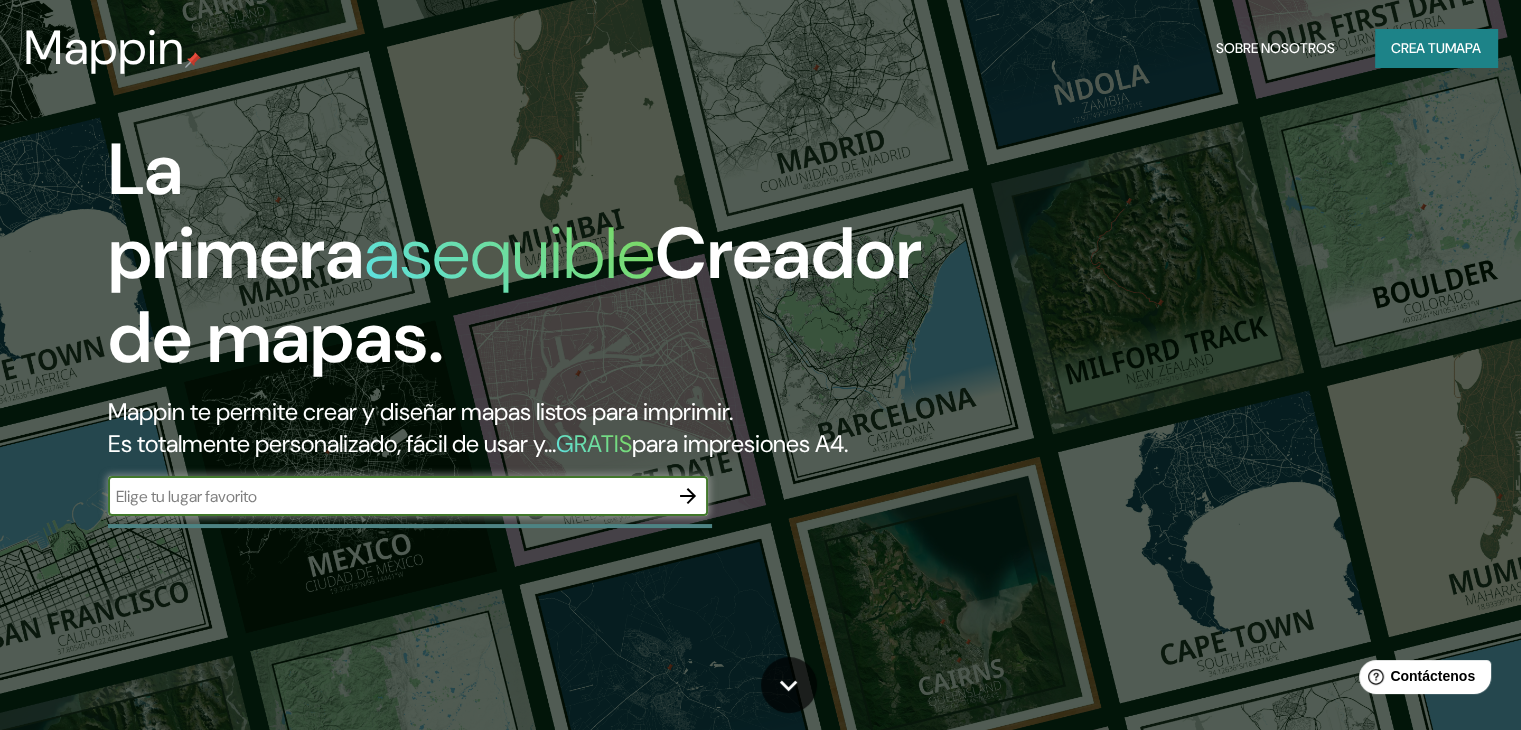 click at bounding box center [388, 496] 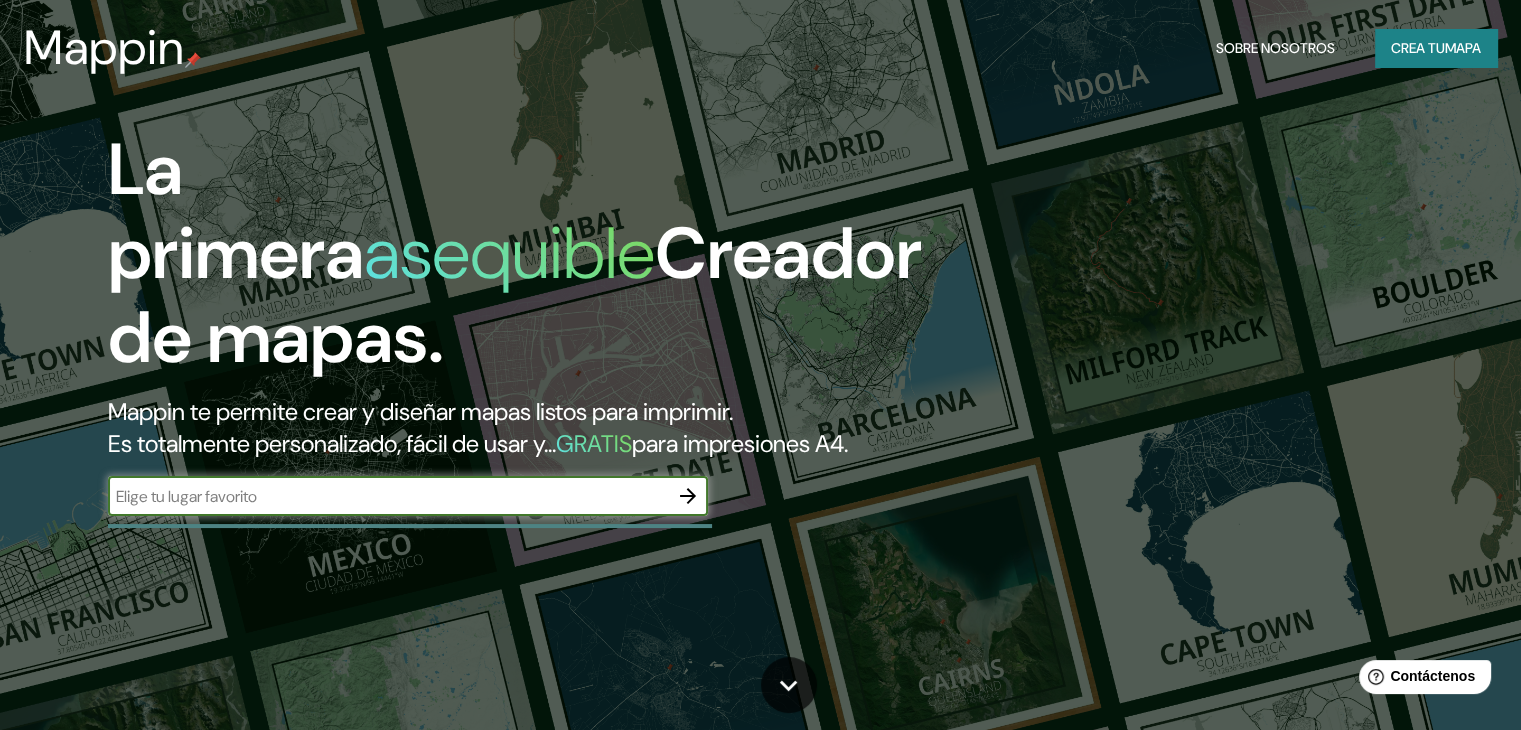 type on "[CITY]" 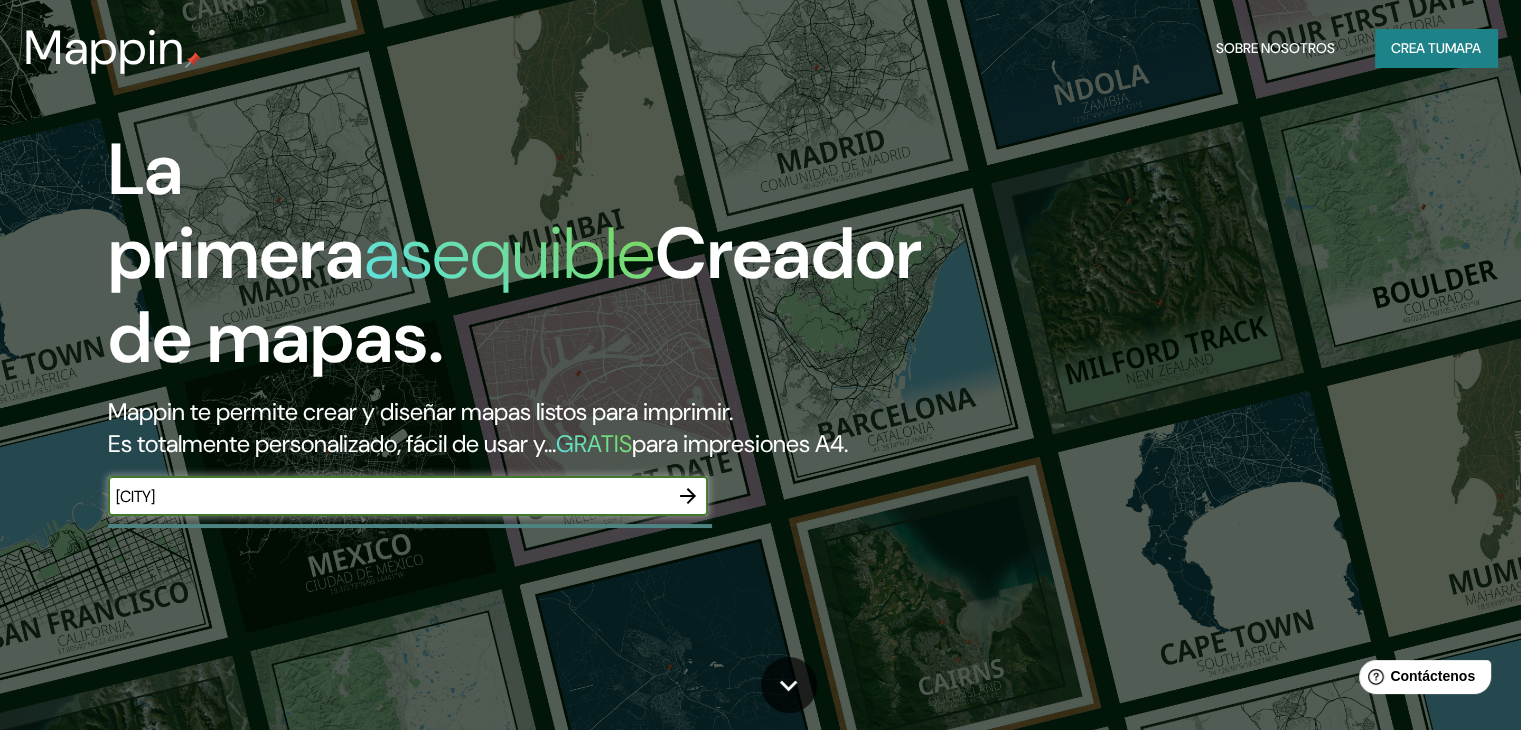 click 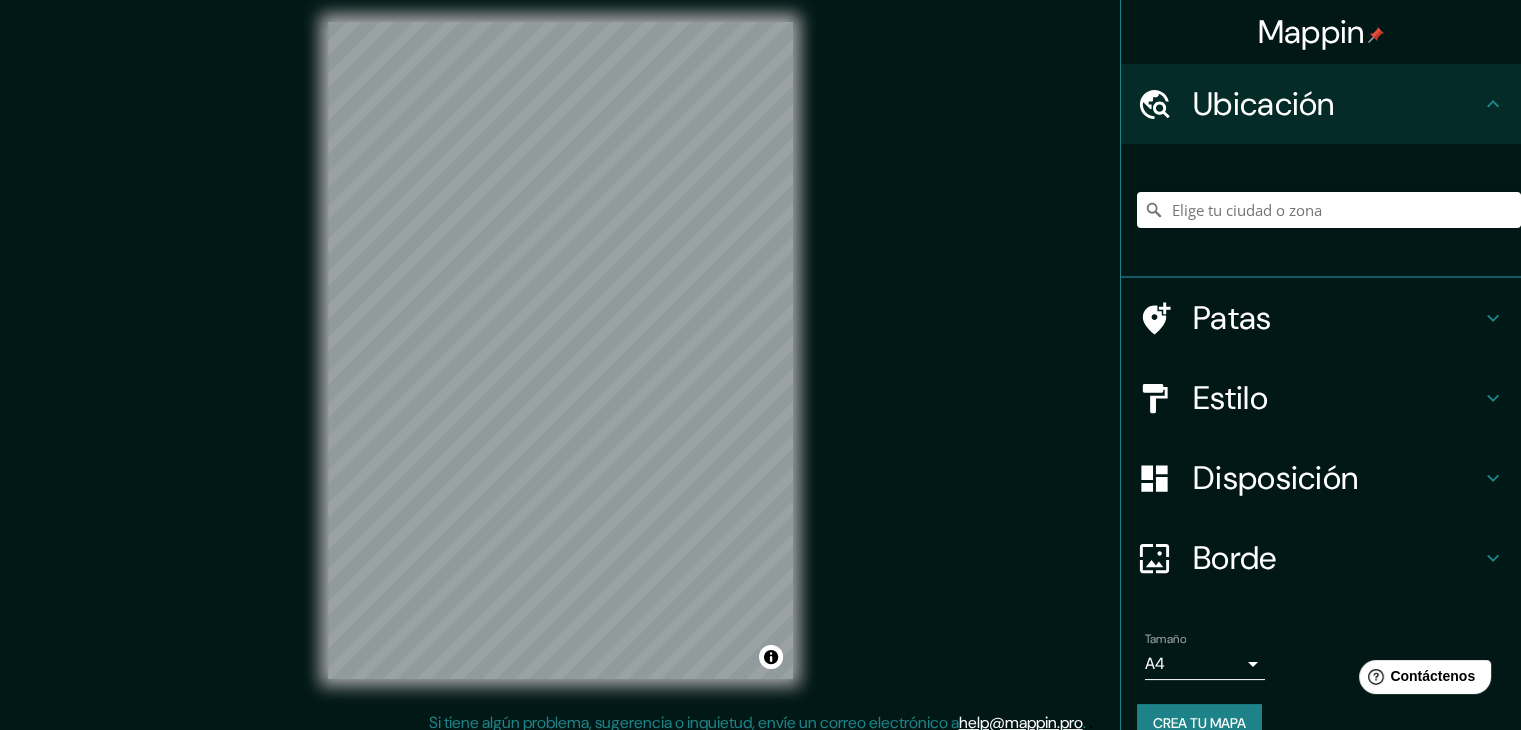 scroll, scrollTop: 23, scrollLeft: 0, axis: vertical 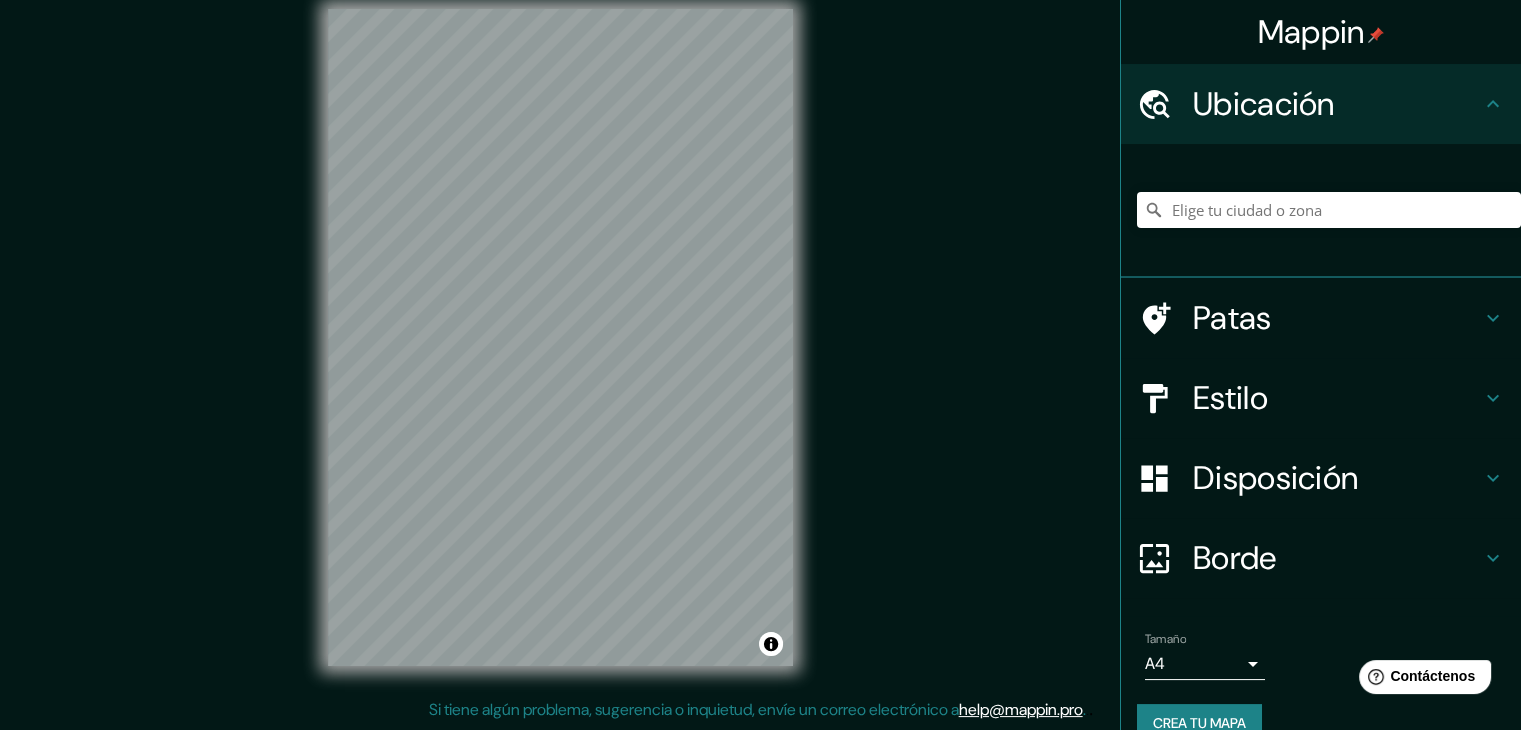 click on "Mappin Ubicación Patas Estilo Disposición Borde Elige un borde.  Consejo  : puedes opacar las capas del marco para crear efectos geniales. Ninguno Simple Transparente Elegante Tamaño A4 single Crea tu mapa © Mapbox   © OpenStreetMap   Improve this map Si tiene algún problema, sugerencia o inquietud, envíe un correo electrónico a  [EMAIL]  .   . . Texto original Valora esta traducción Tu opinión servirá para ayudar a mejorar el Traductor de Google" at bounding box center (760, 342) 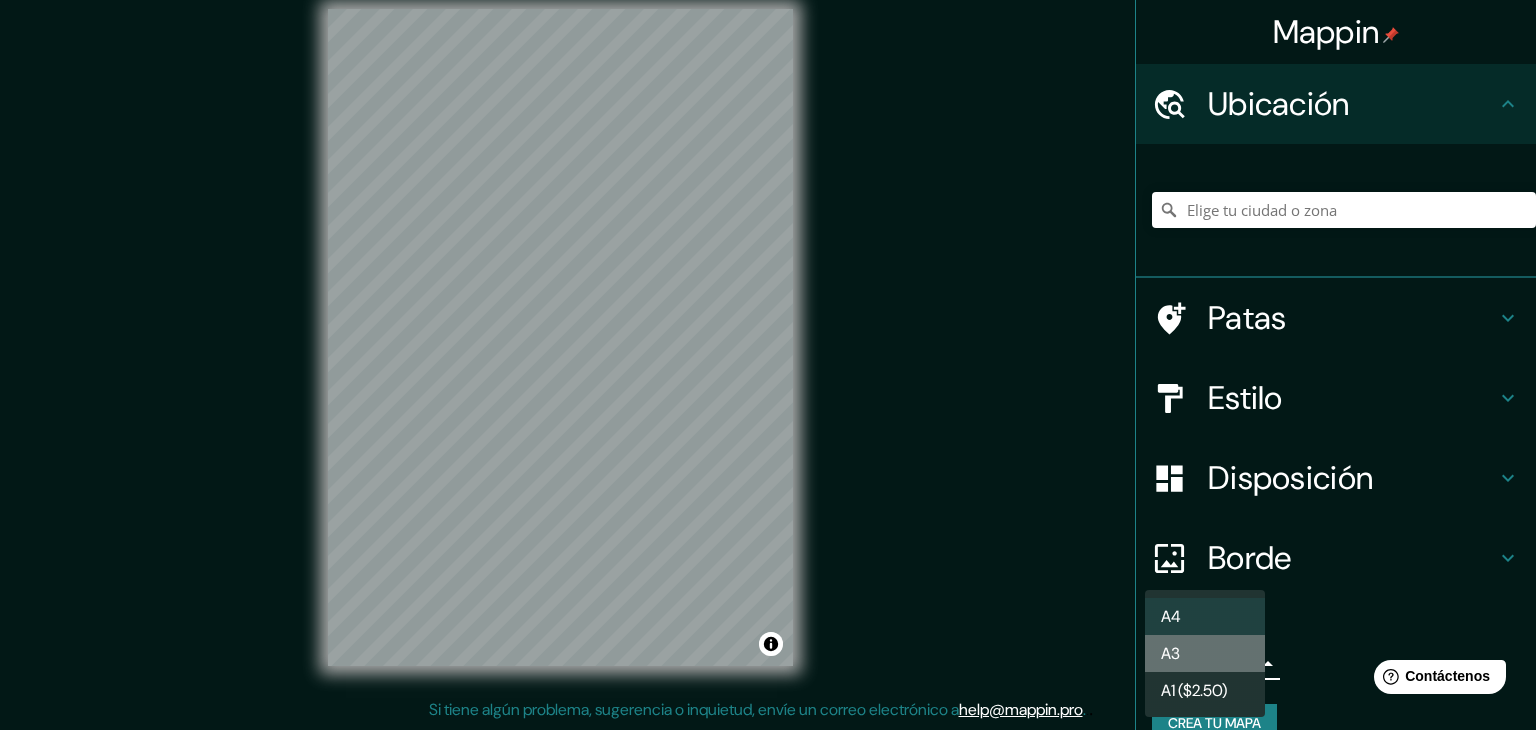 click on "A3" at bounding box center [1205, 653] 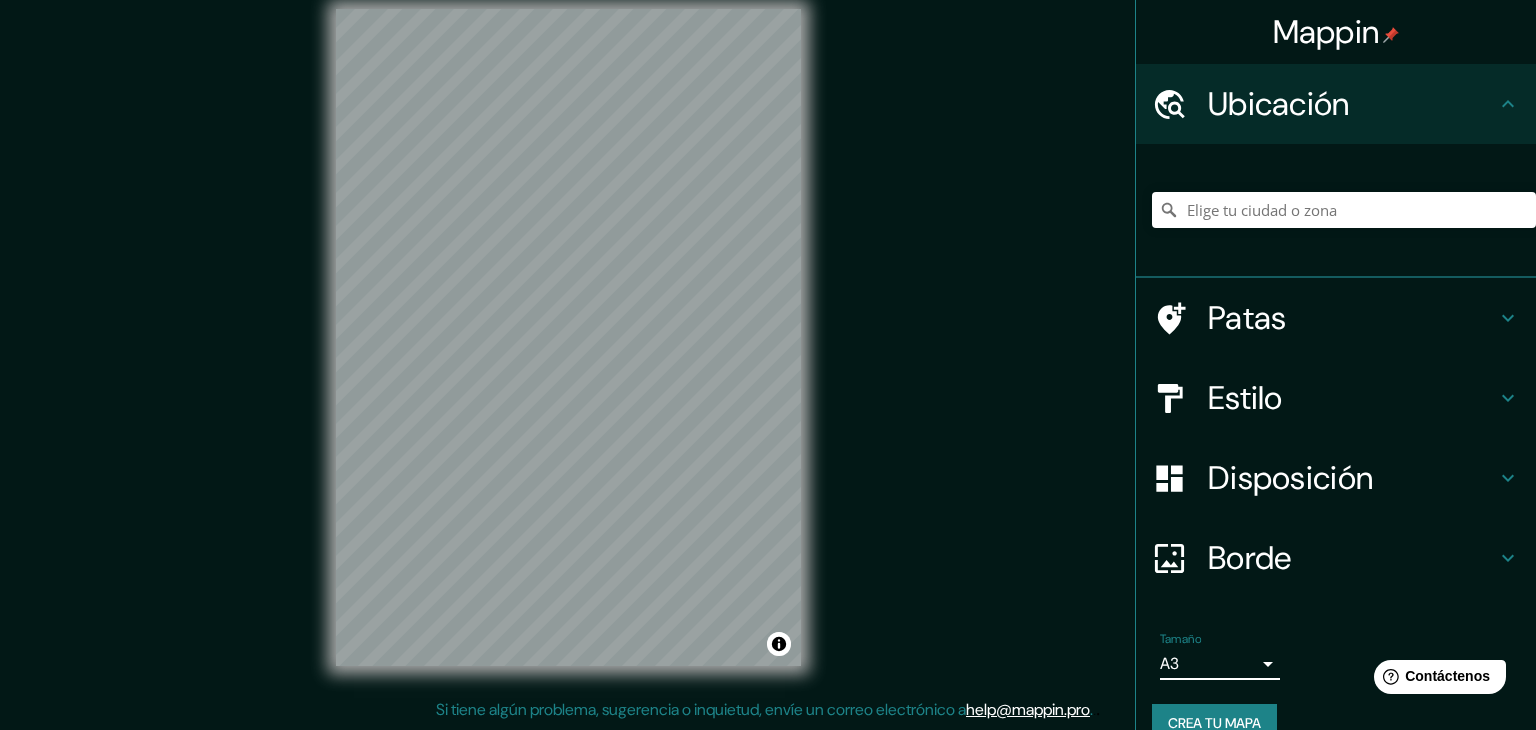 click on "Mappin Ubicación Patas Estilo Disposición Borde Elige un borde.  Consejo  : puedes opacar las capas del marco para crear efectos geniales. Ninguno Simple Transparente Elegante Tamaño A3 a4 Crea tu mapa © Mapbox   © OpenStreetMap   Improve this map Si tiene algún problema, sugerencia o inquietud, envíe un correo electrónico a  [EMAIL]  .   . . Texto original Valora esta traducción Tu opinión servirá para ayudar a mejorar el Traductor de Google" at bounding box center (768, 342) 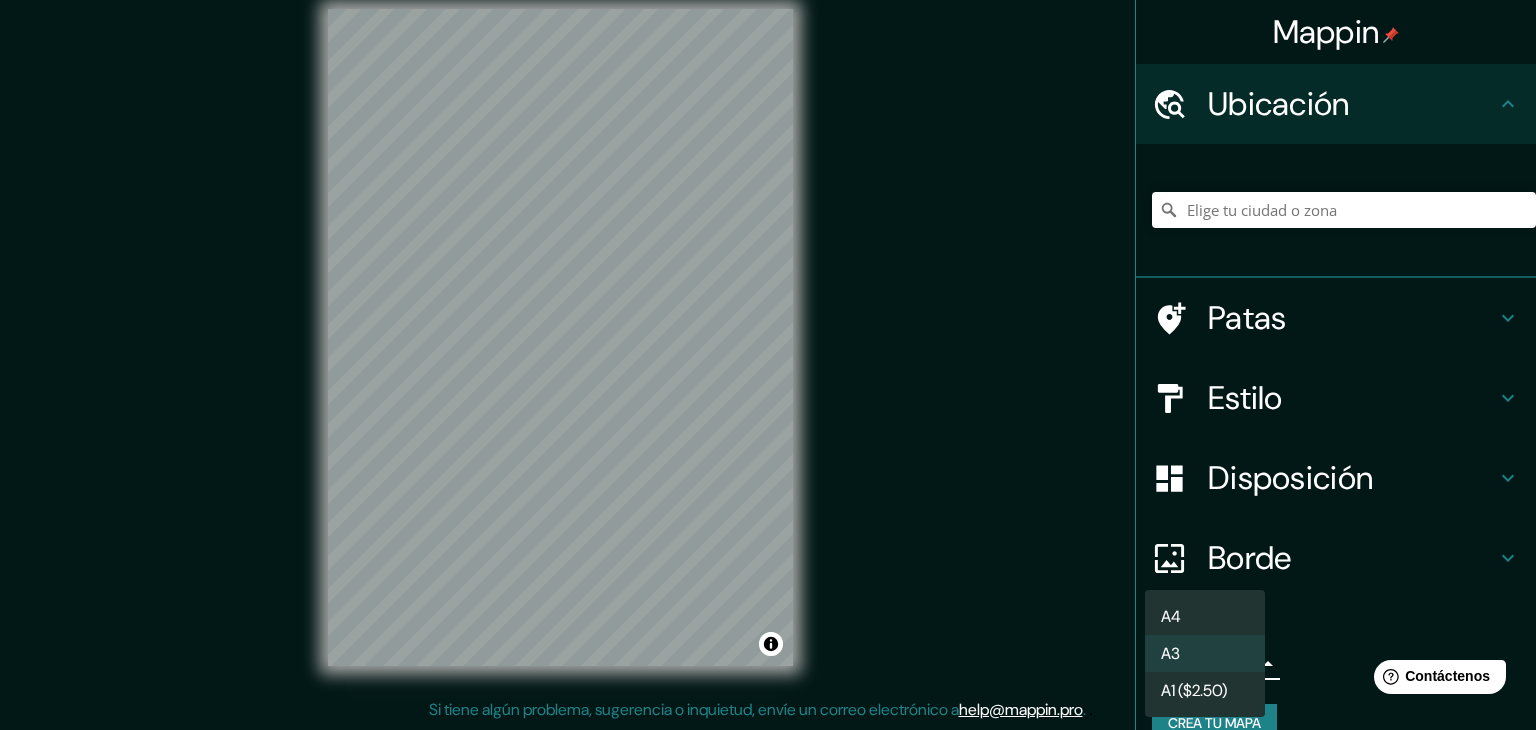 click on "A4" at bounding box center (1205, 616) 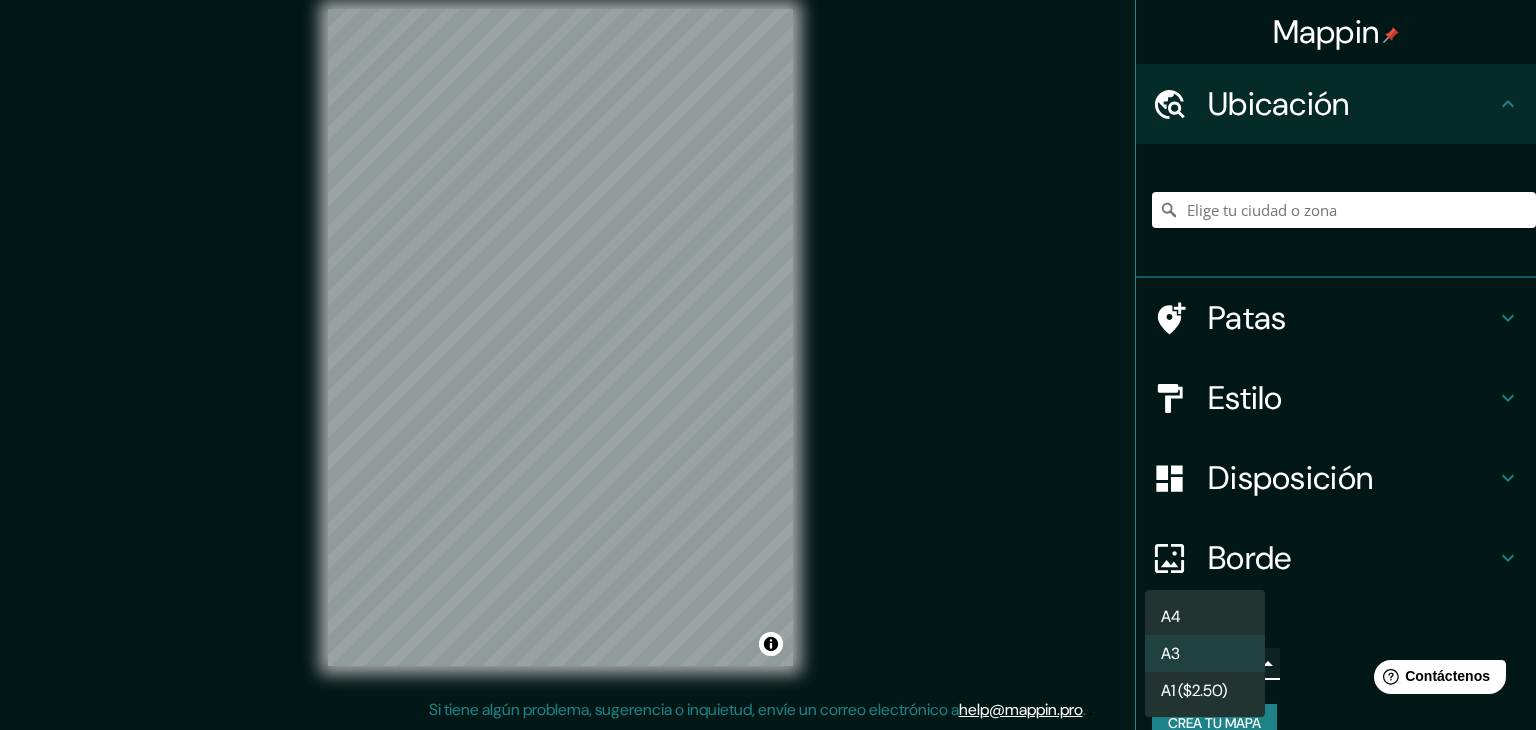 type on "single" 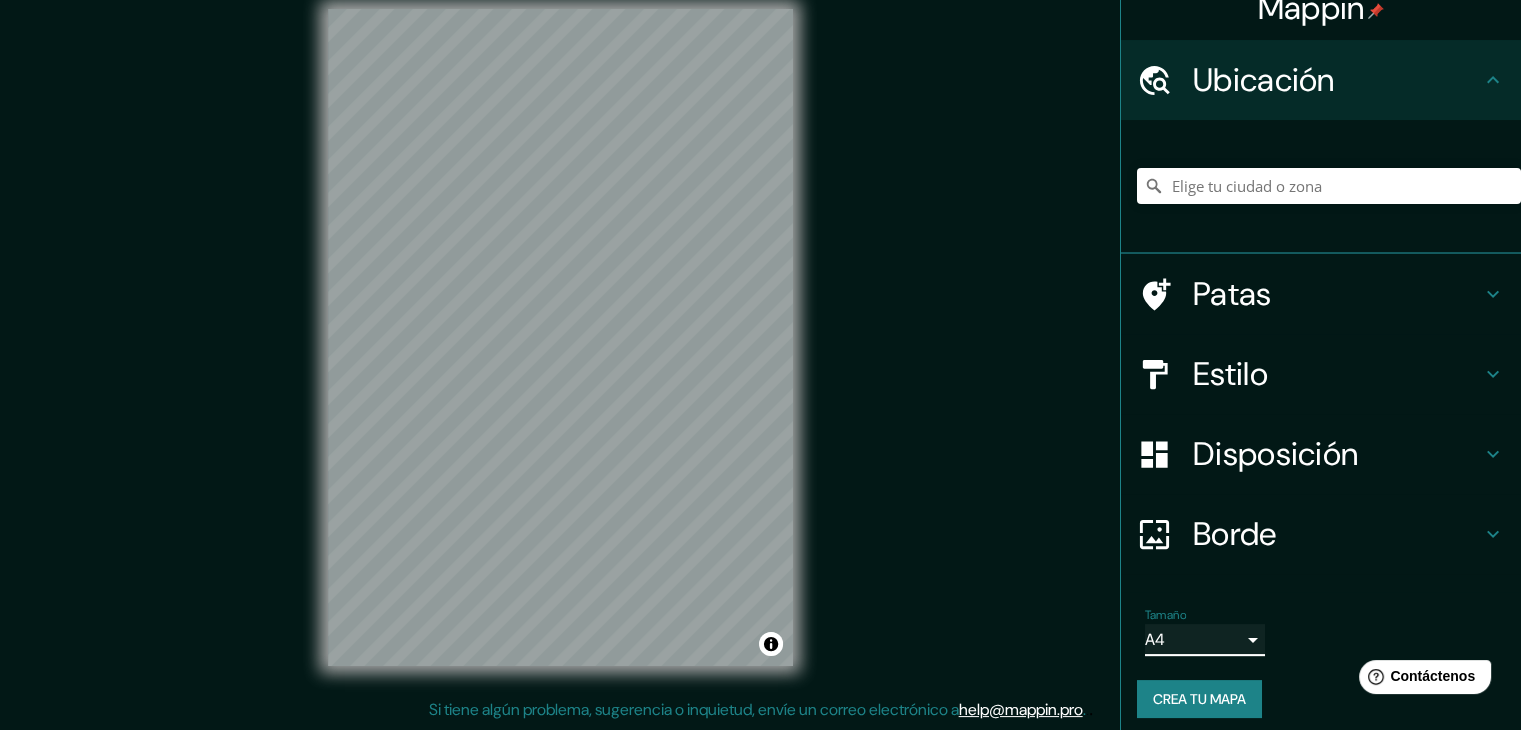 scroll, scrollTop: 35, scrollLeft: 0, axis: vertical 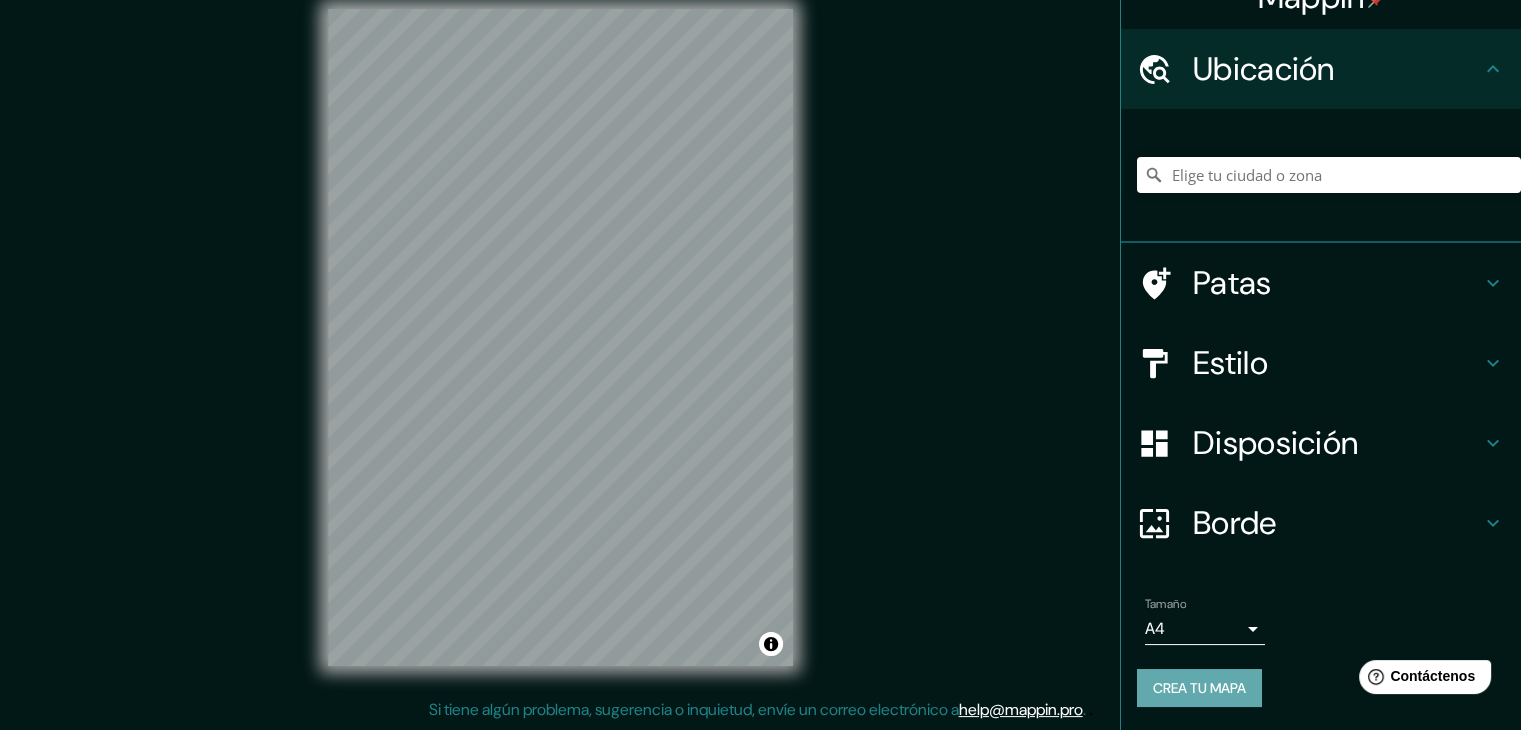 click on "Crea tu mapa" at bounding box center (1199, 688) 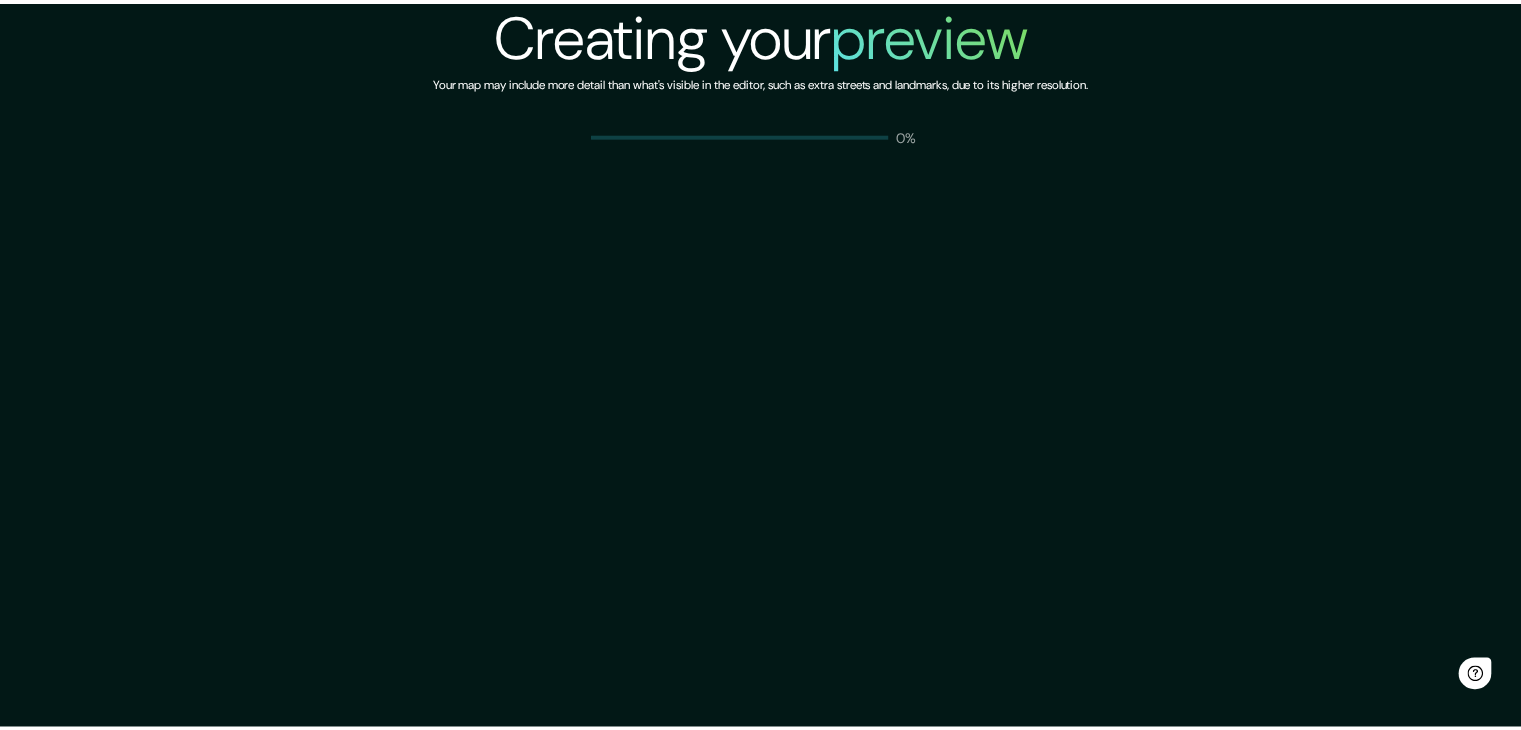 scroll, scrollTop: 0, scrollLeft: 0, axis: both 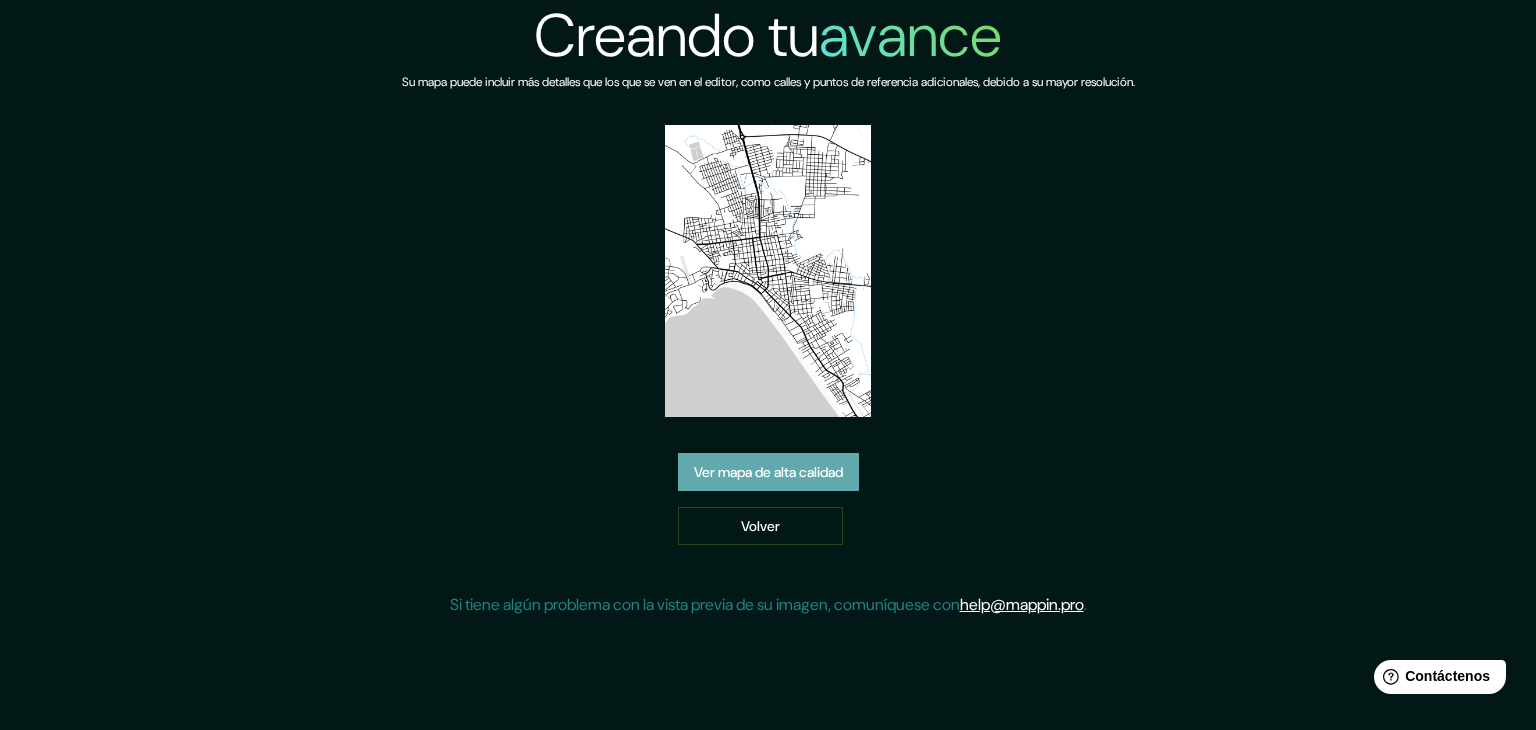 click on "Ver mapa de alta calidad" at bounding box center (768, 472) 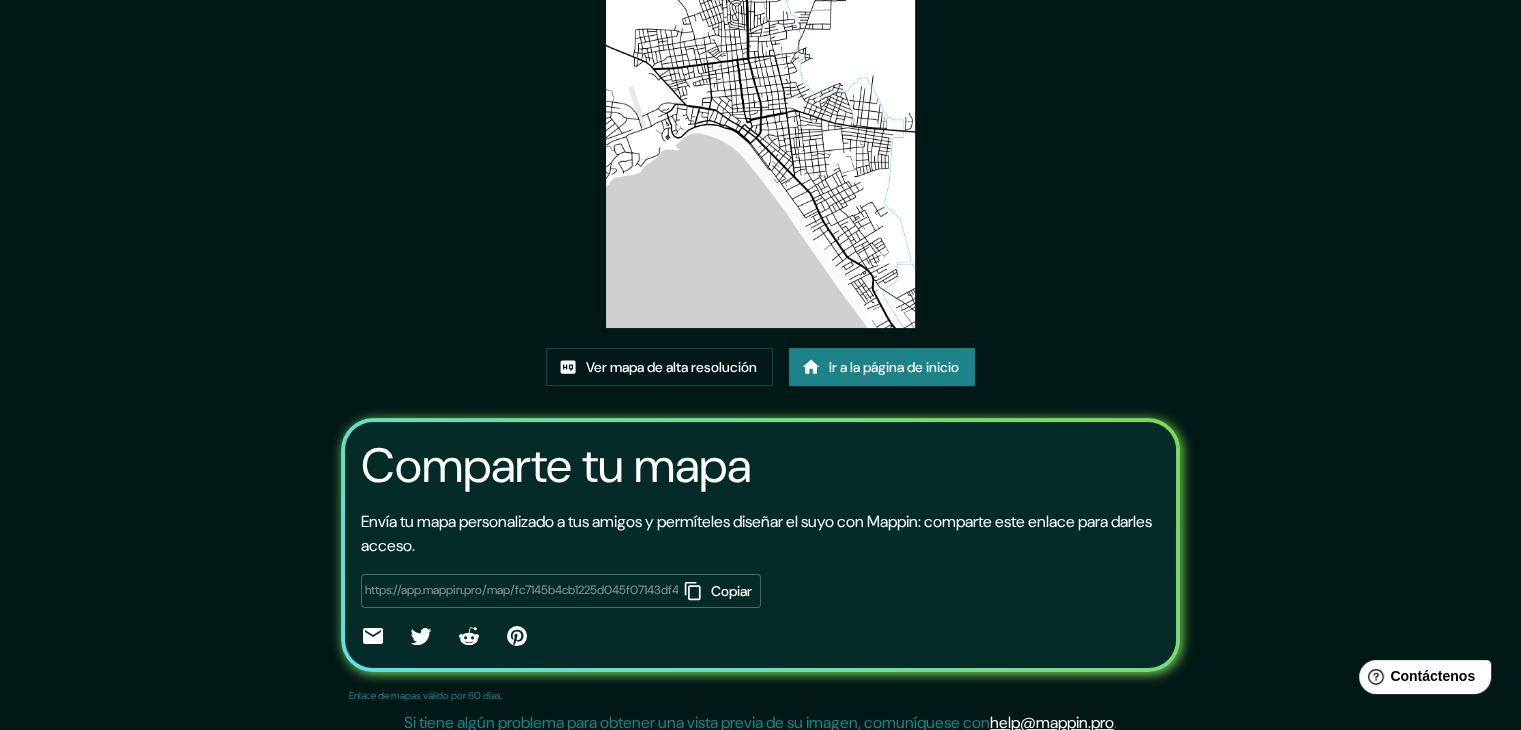 scroll, scrollTop: 210, scrollLeft: 0, axis: vertical 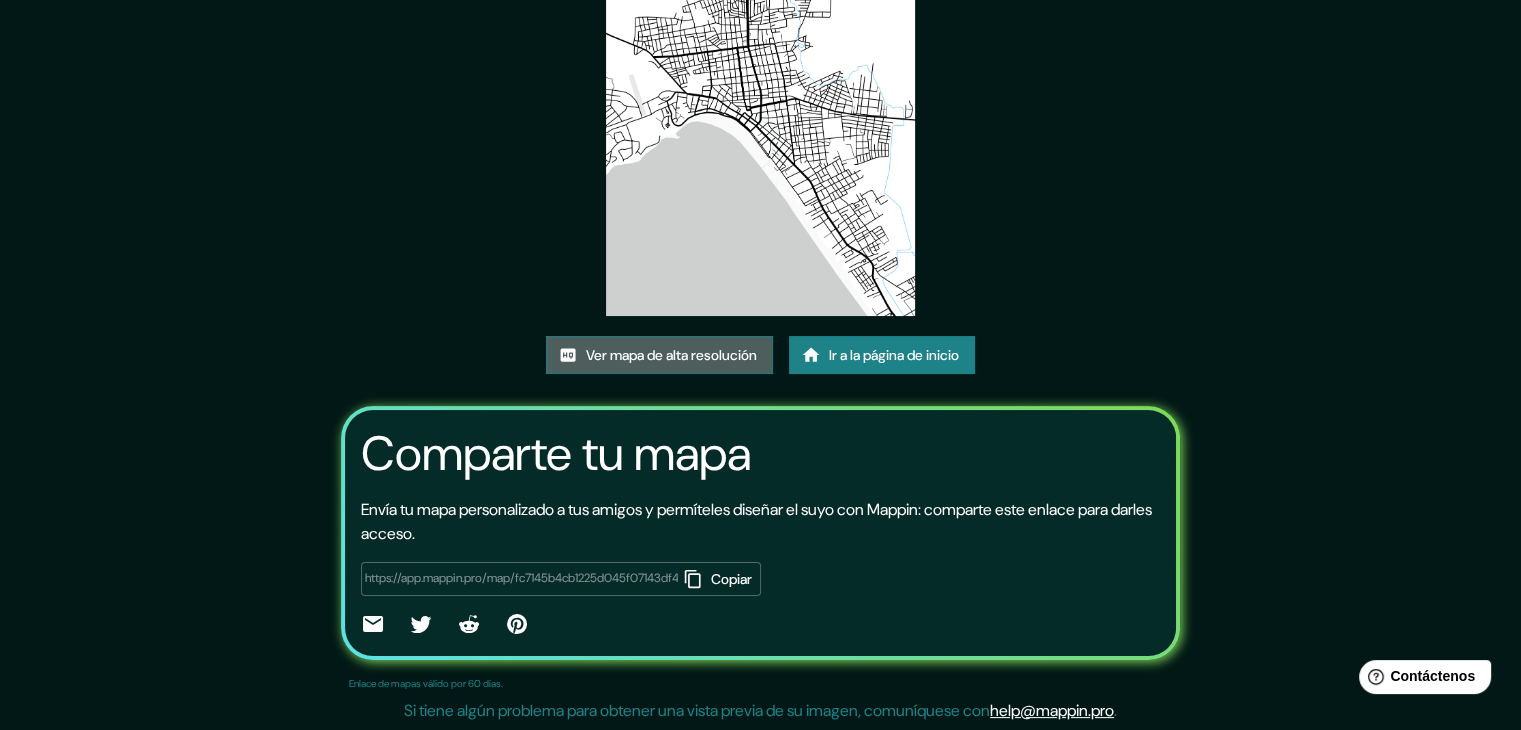 click on "Ver mapa de alta resolución" at bounding box center [671, 355] 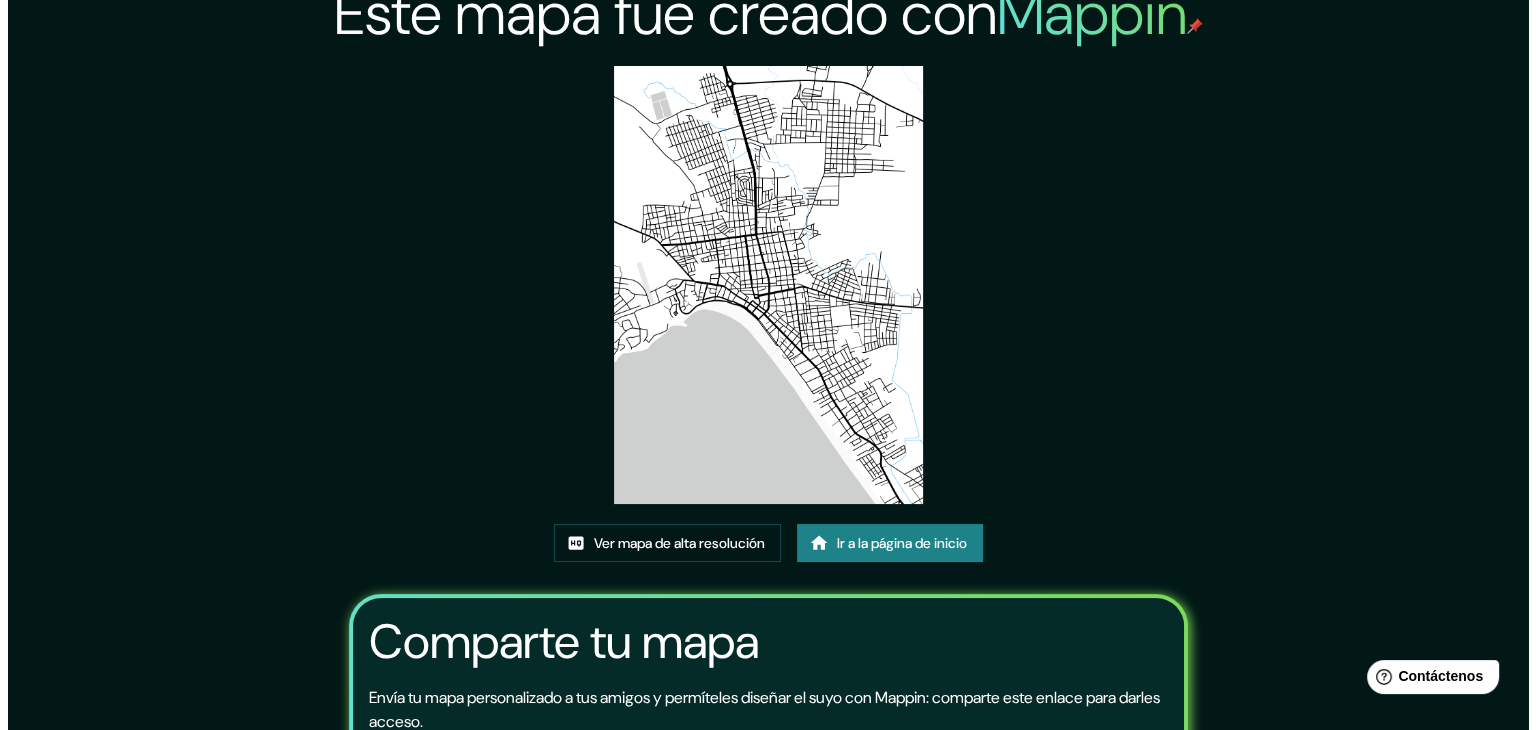 scroll, scrollTop: 0, scrollLeft: 0, axis: both 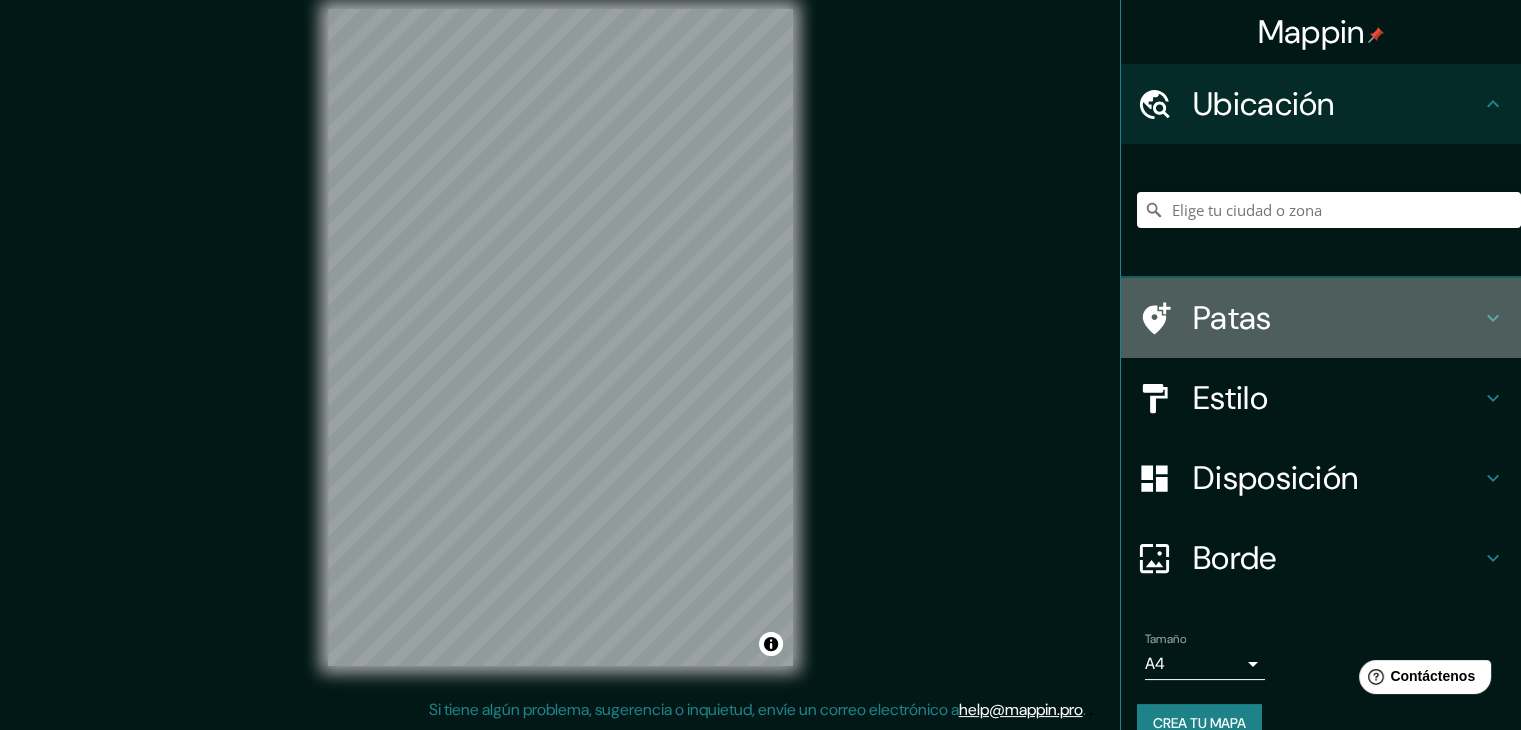 click 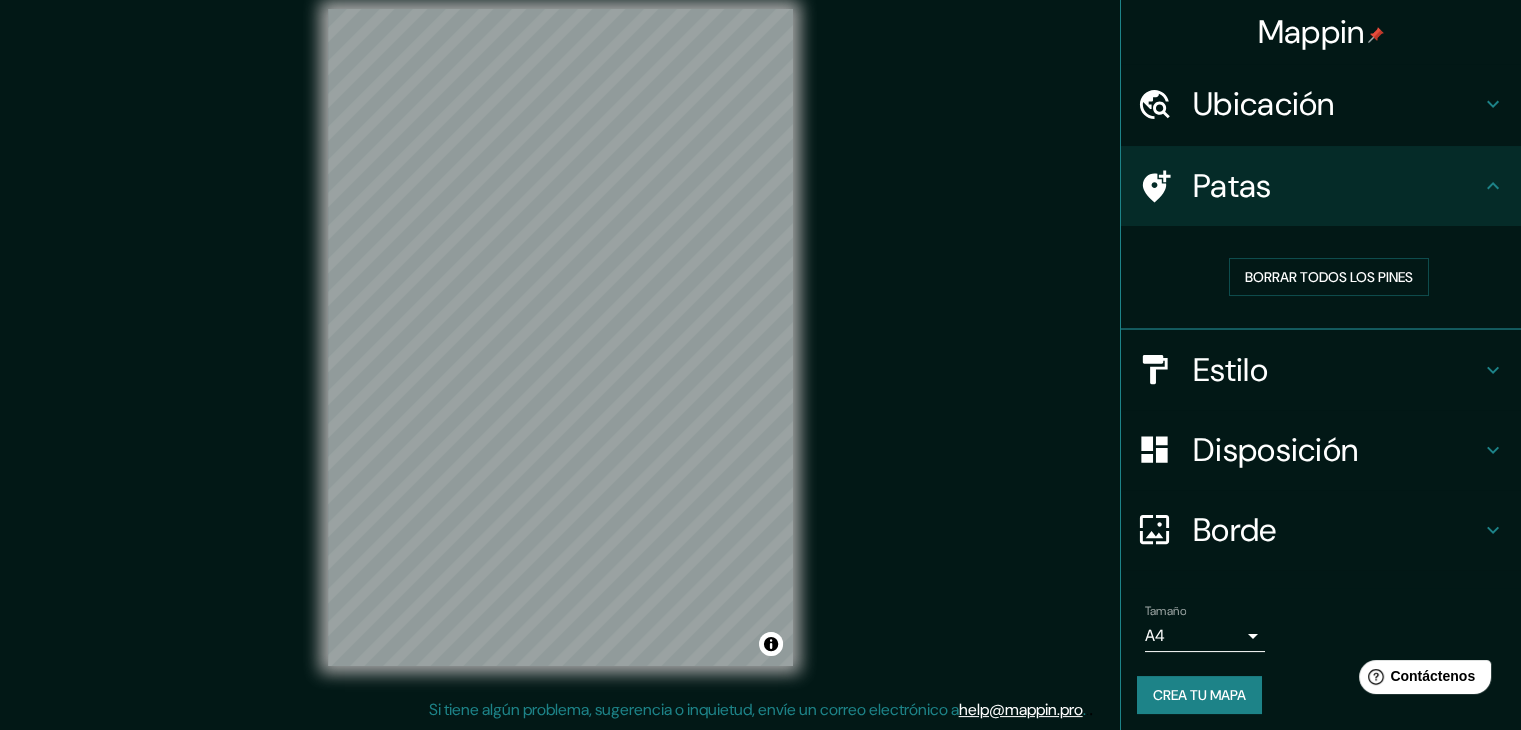 click on "Estilo" at bounding box center [1321, 370] 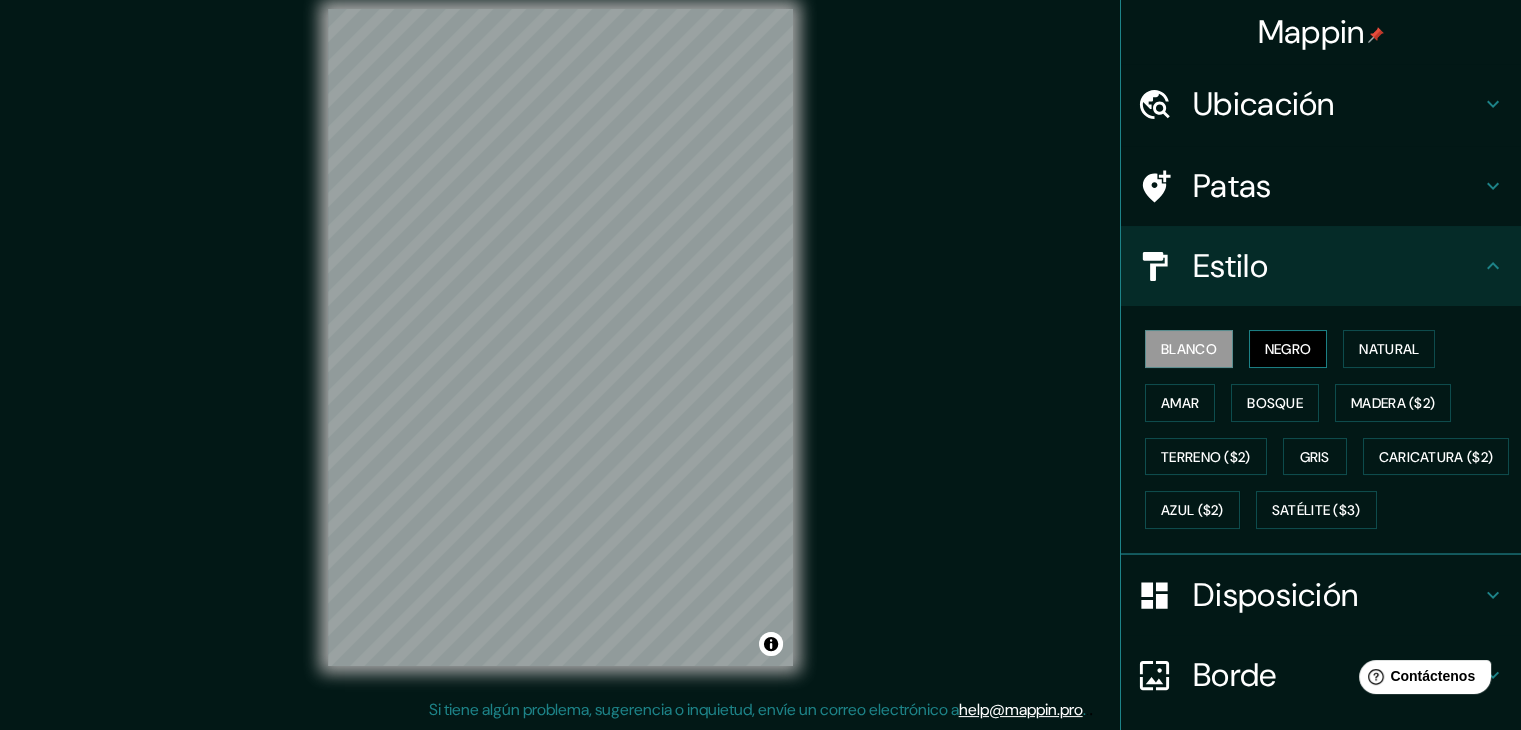 click on "Negro" at bounding box center (1288, 349) 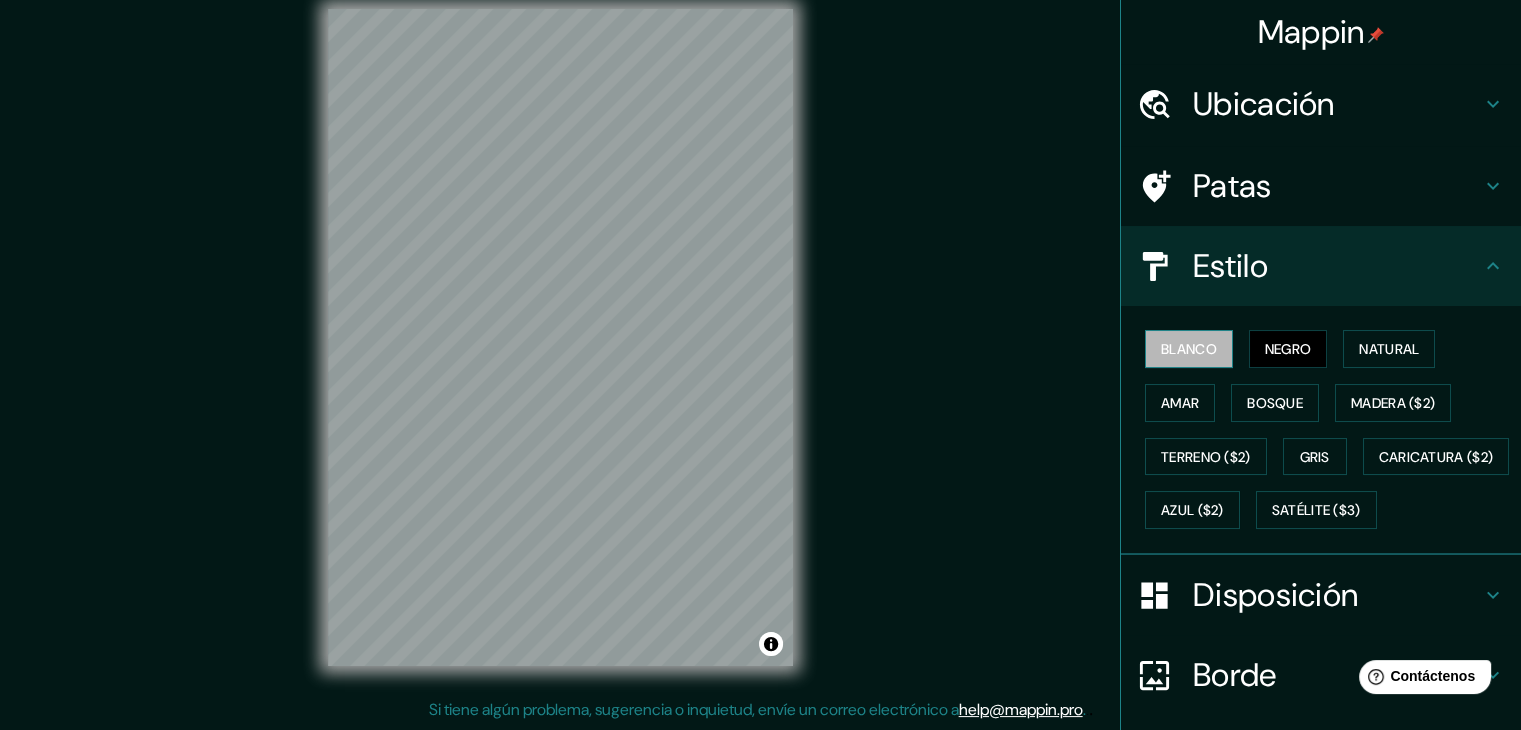 click on "Blanco" at bounding box center [1189, 349] 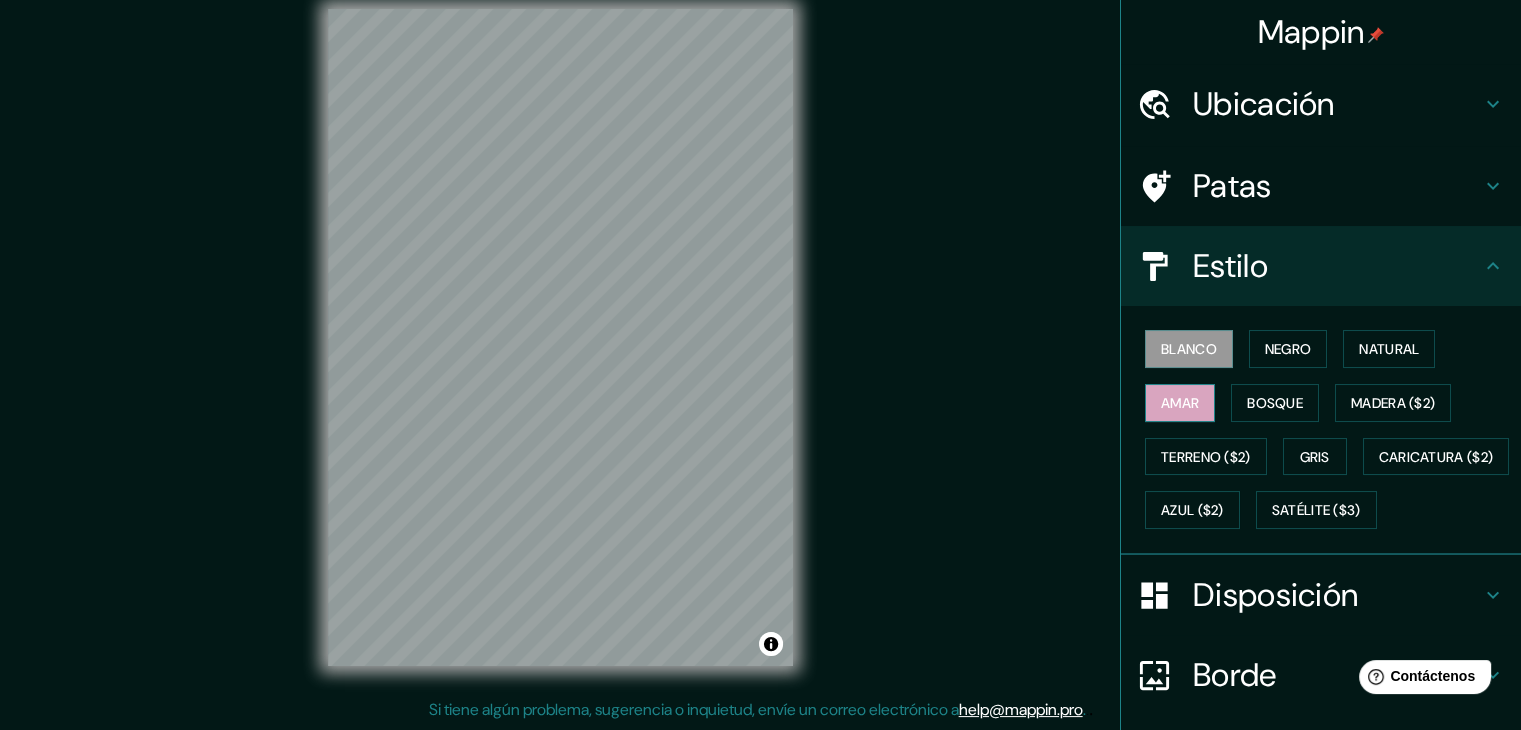 click on "Amar" at bounding box center [1180, 403] 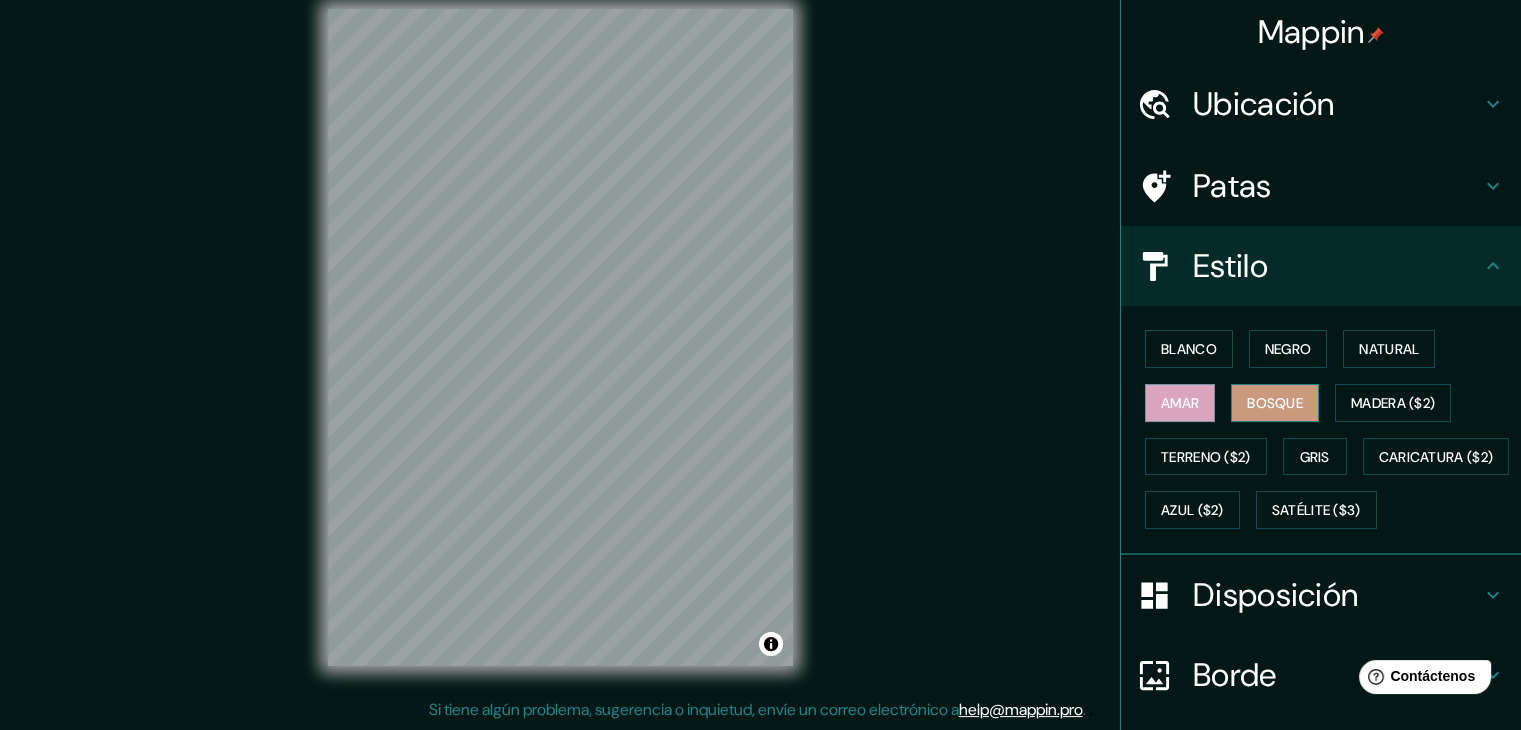 click on "Bosque" at bounding box center (1275, 403) 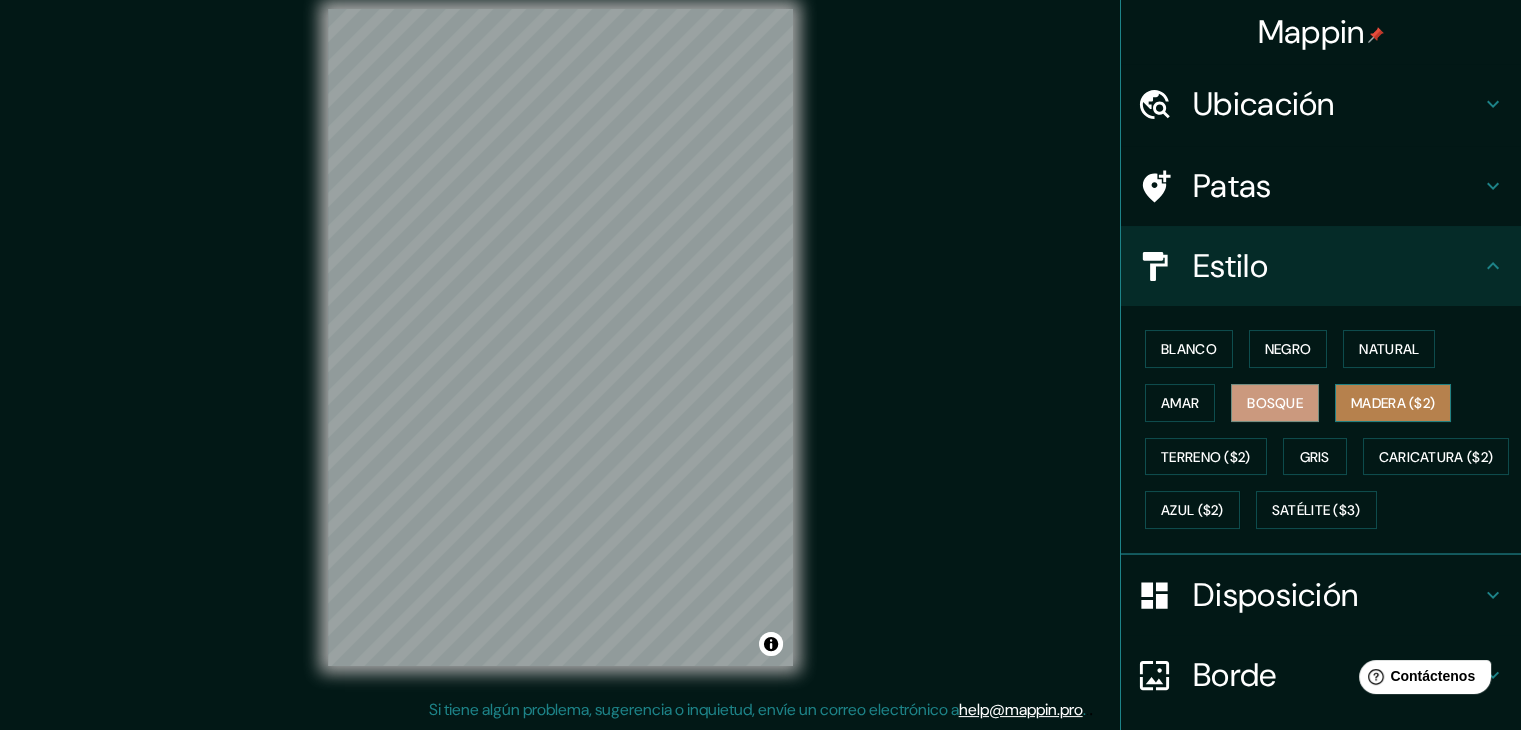 click on "Madera ($2)" at bounding box center (1393, 403) 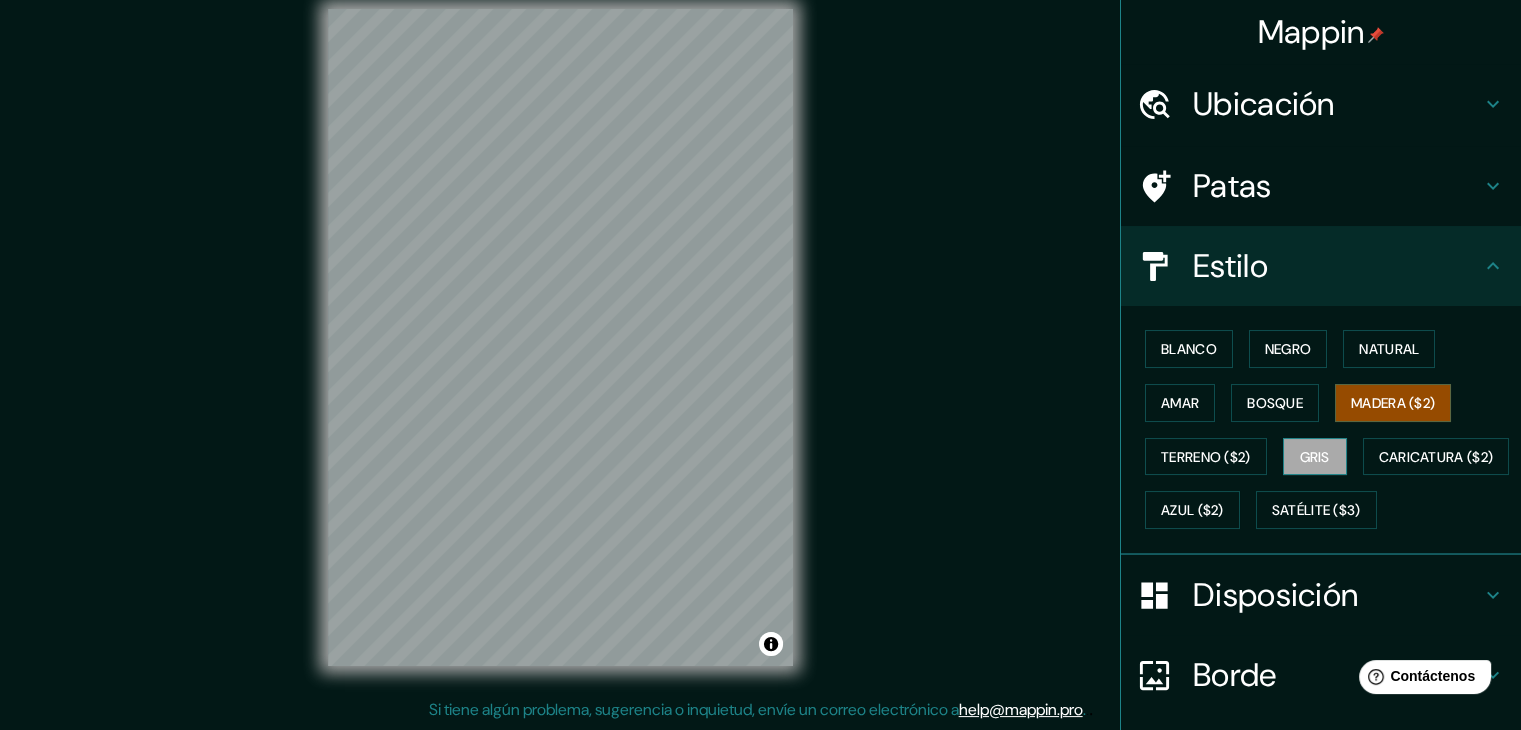 click on "Gris" at bounding box center [1315, 457] 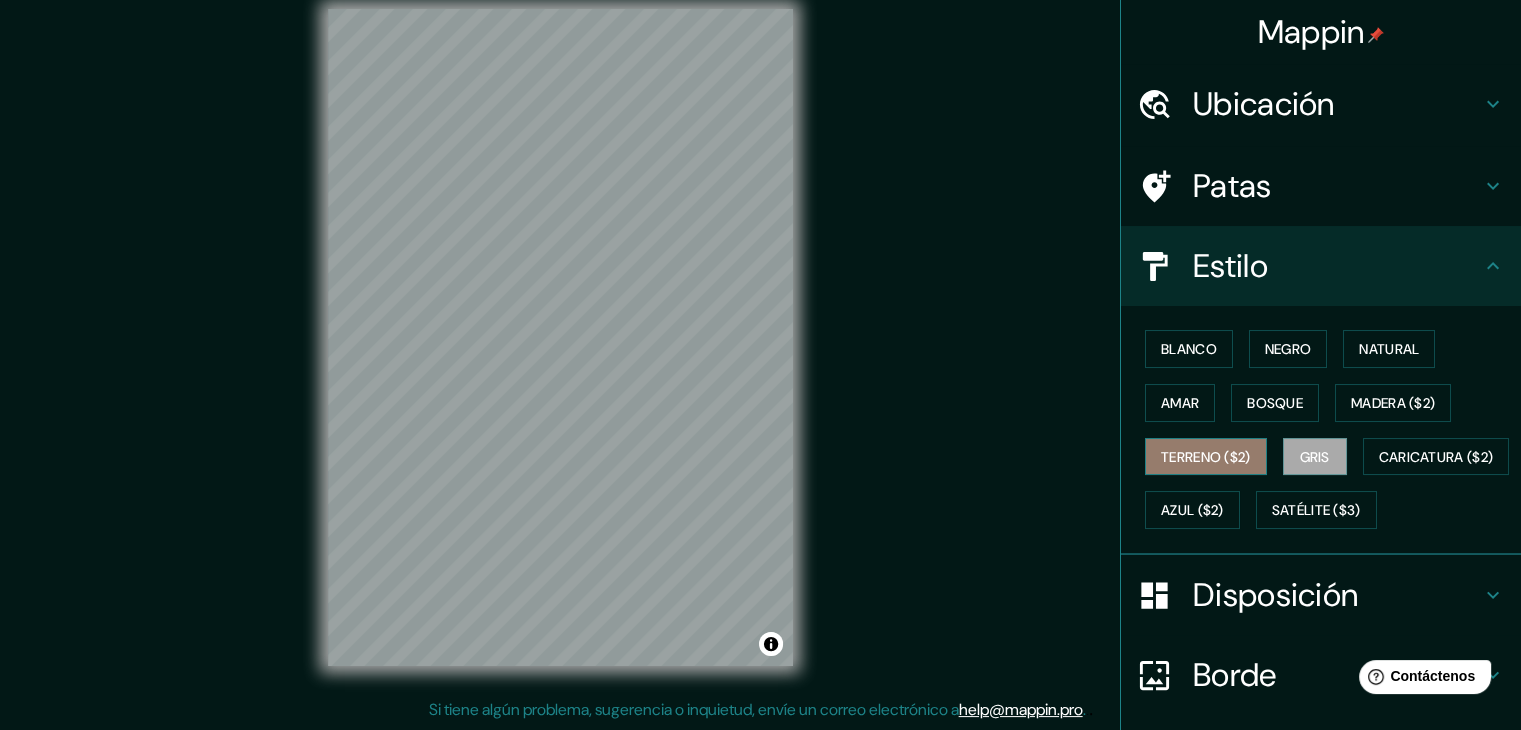 drag, startPoint x: 1192, startPoint y: 462, endPoint x: 1196, endPoint y: 477, distance: 15.524175 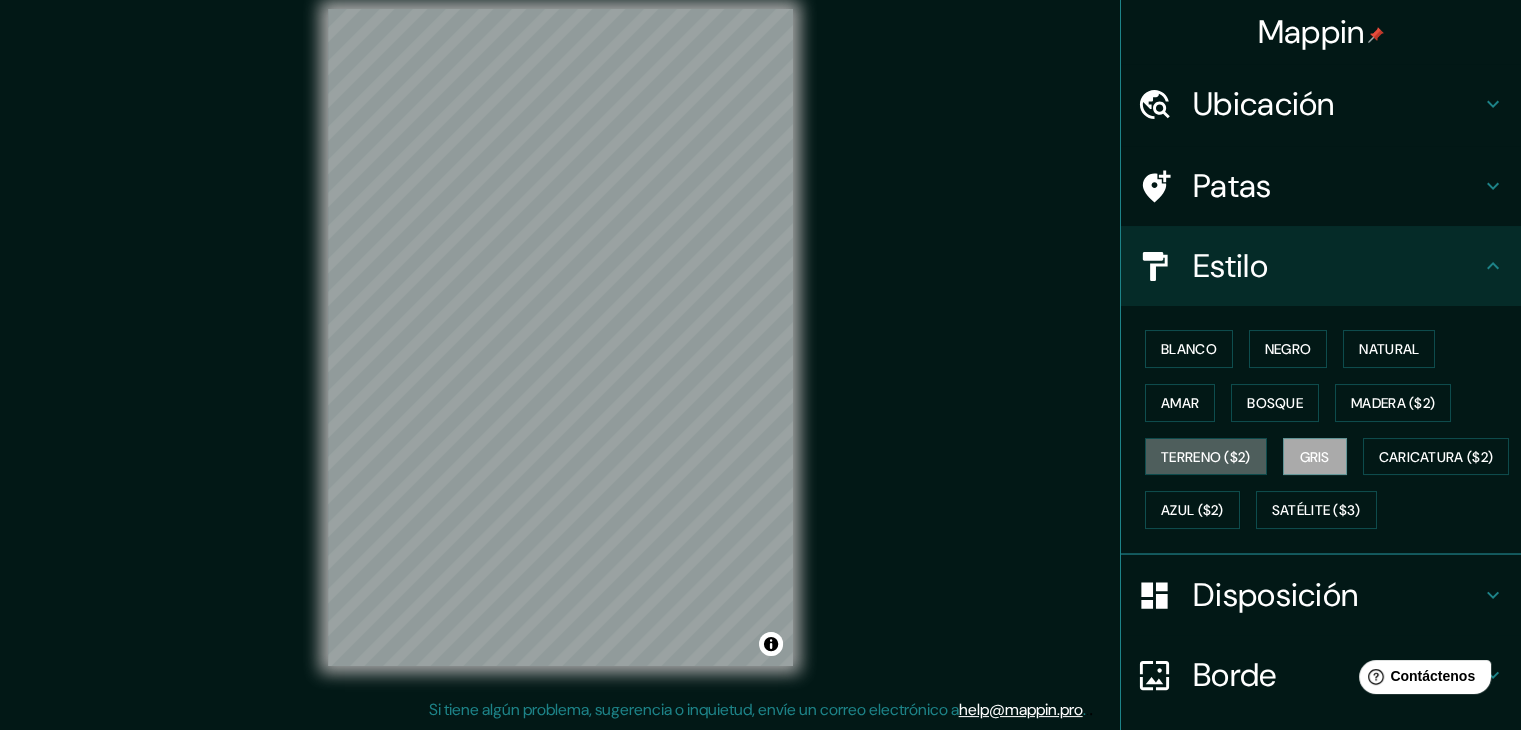 click on "Terreno ($2)" at bounding box center [1206, 457] 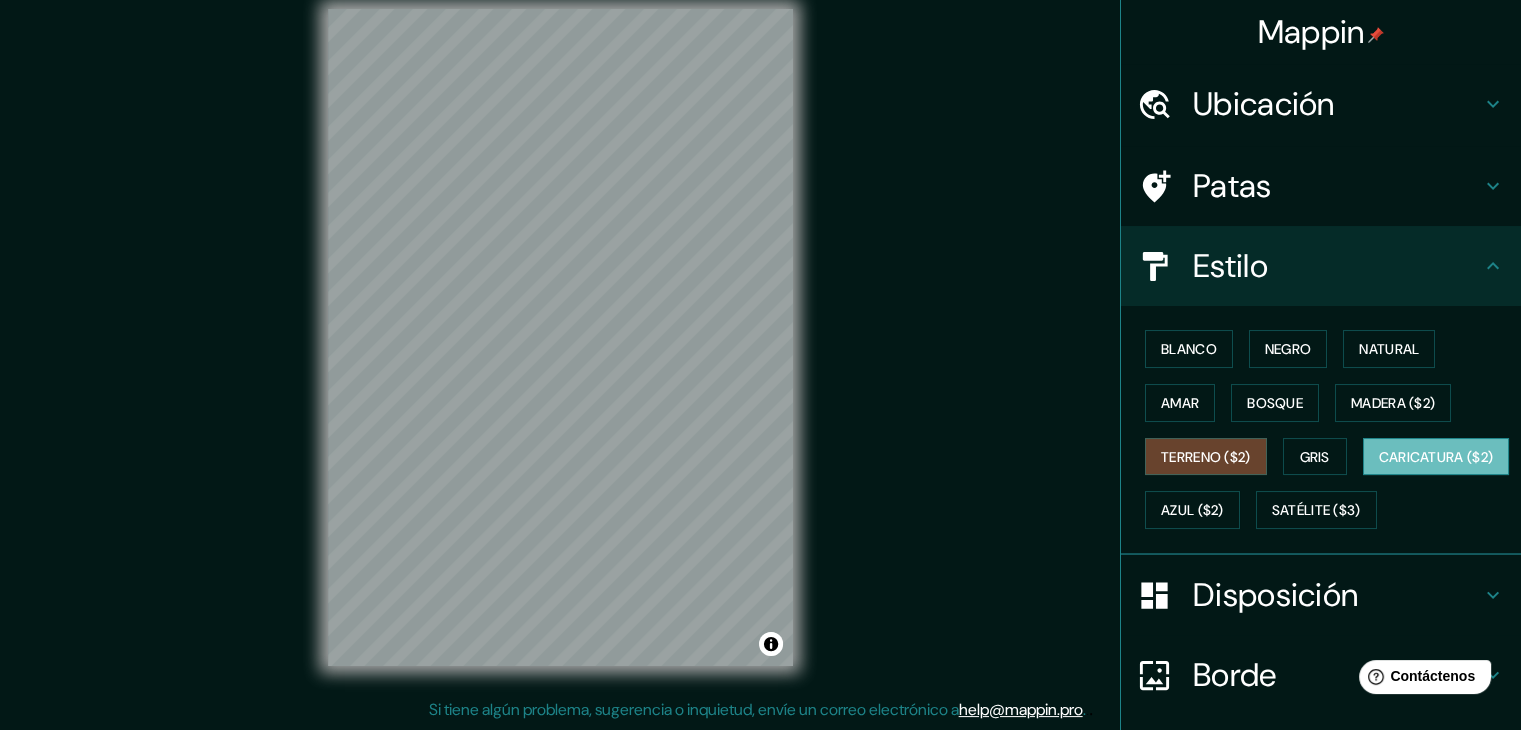 click on "Caricatura ($2)" at bounding box center (1436, 457) 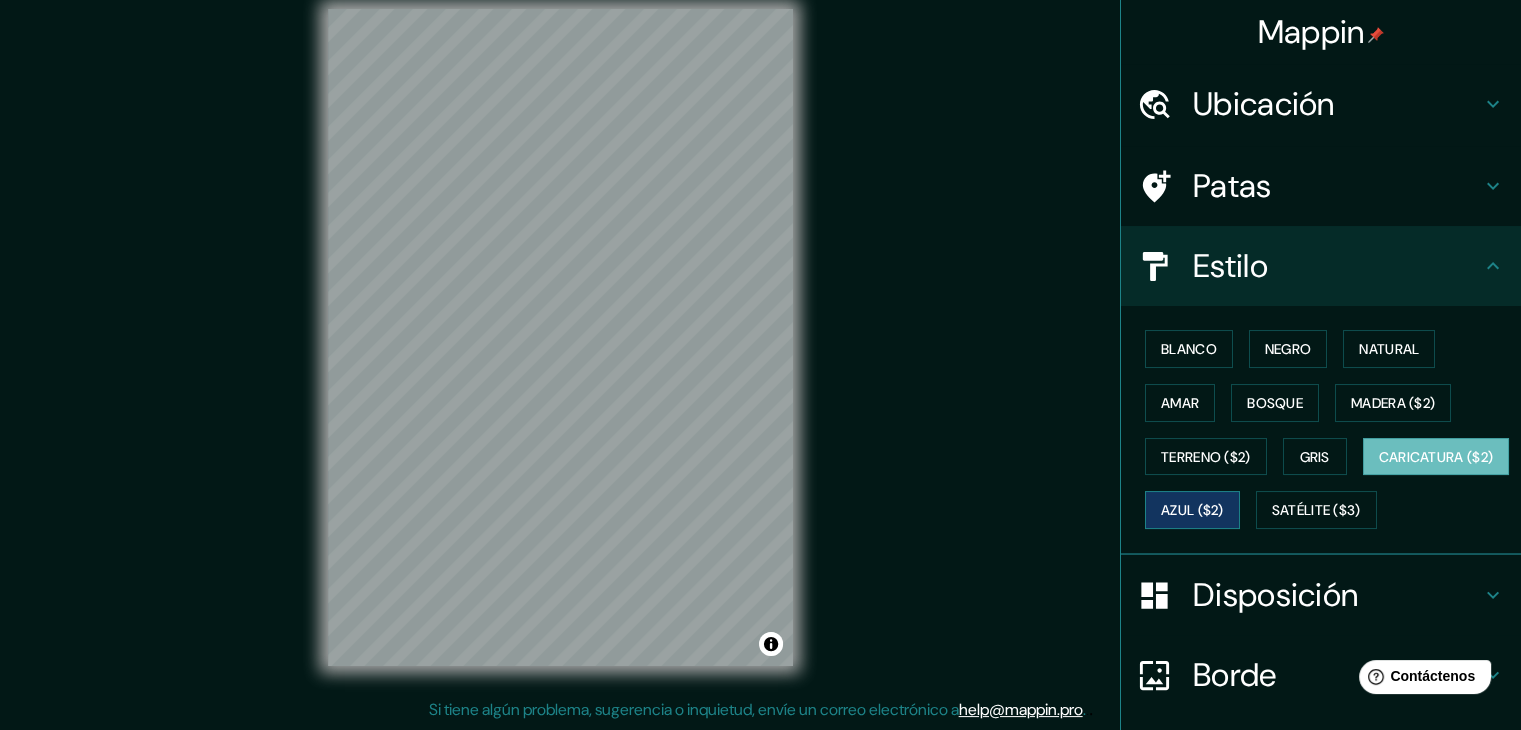 click on "Azul ($2)" at bounding box center (1192, 510) 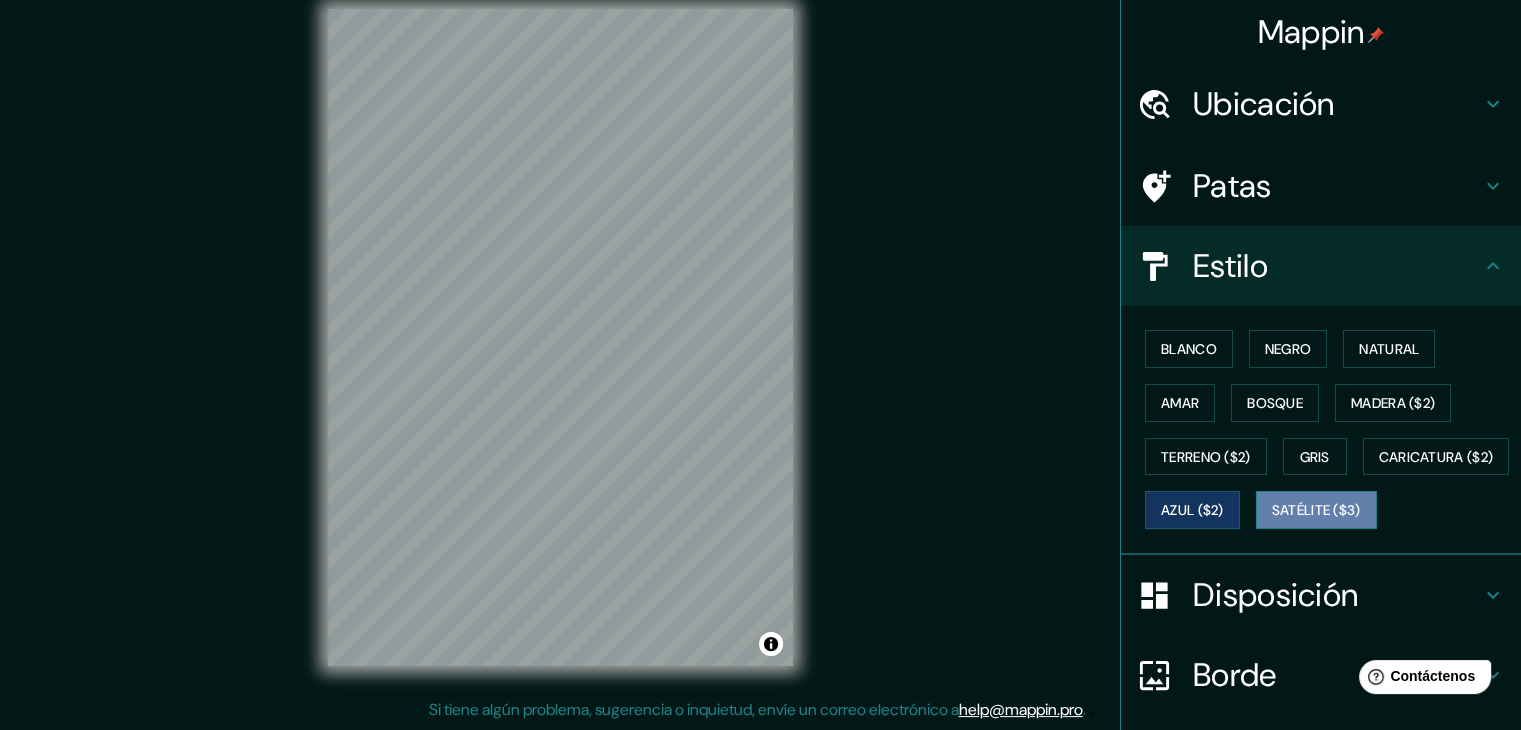 click on "Satélite ($3)" at bounding box center (1316, 511) 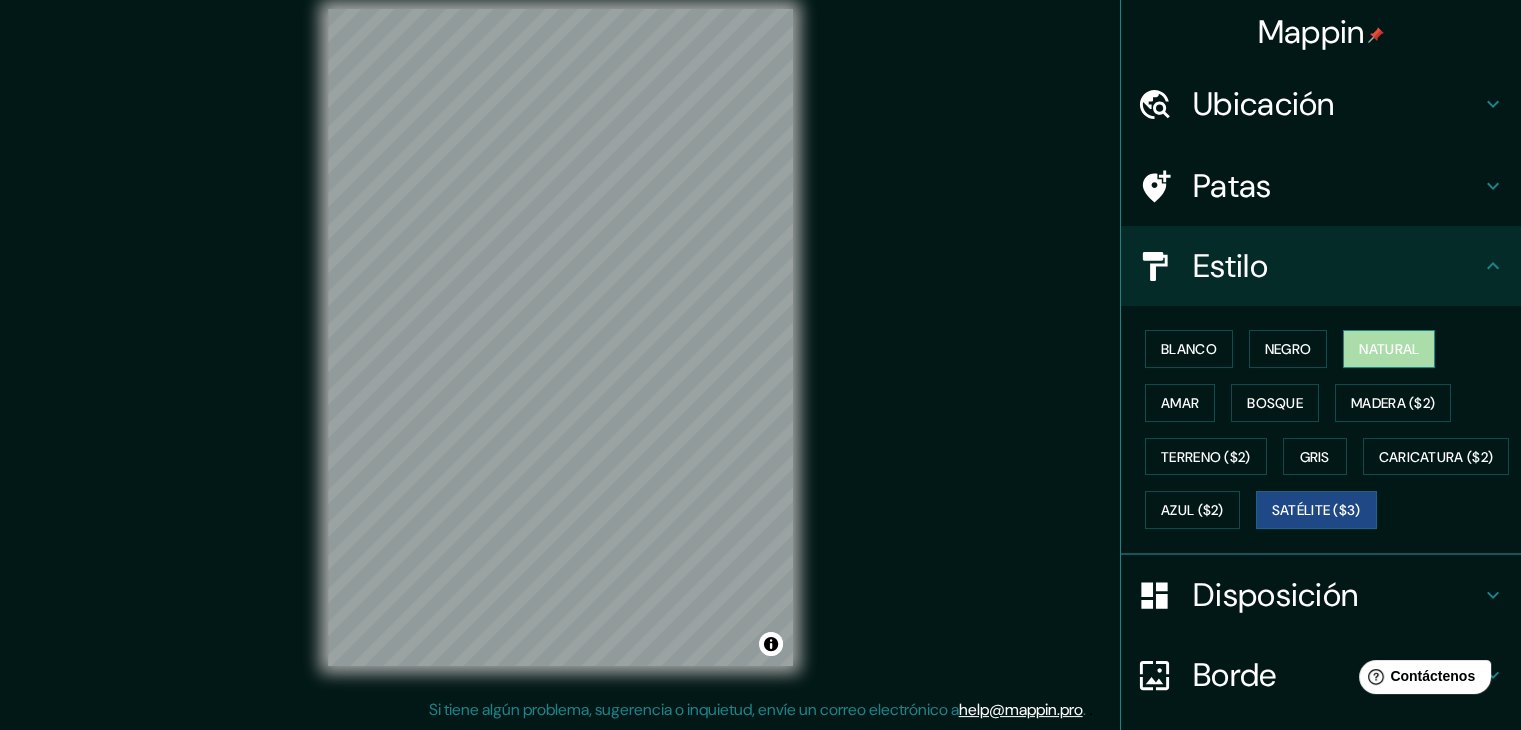 click on "Natural" at bounding box center [1389, 349] 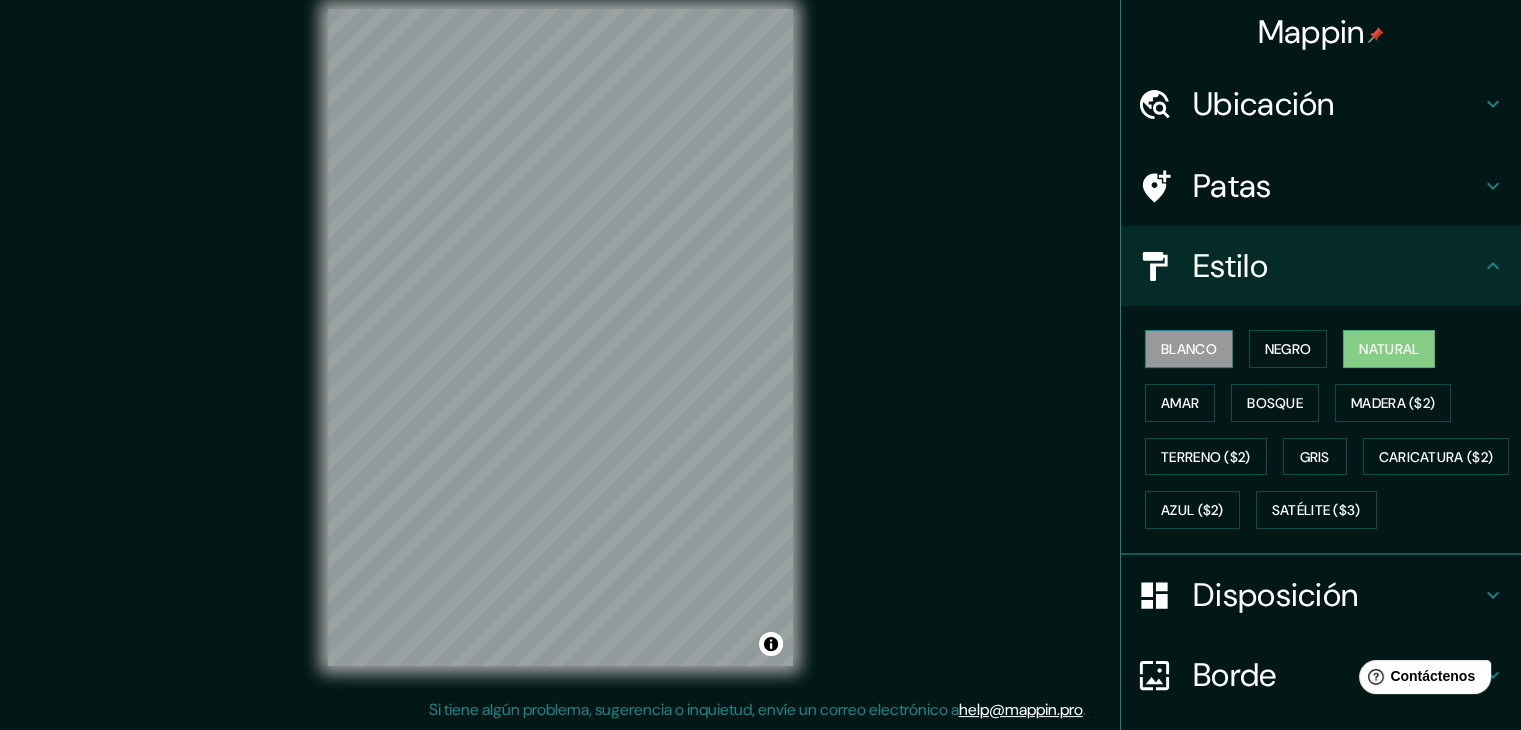 click on "Blanco" at bounding box center [1189, 349] 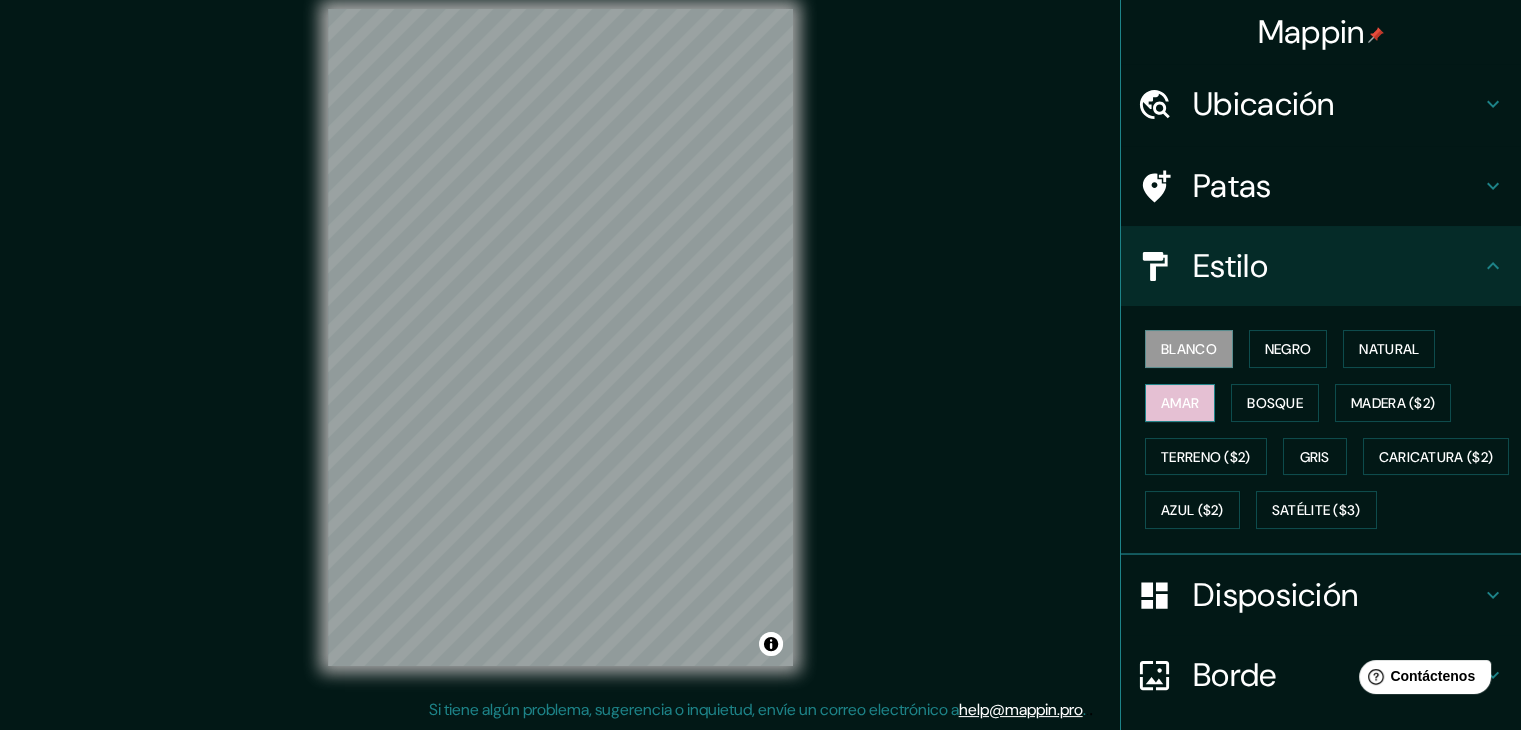 click on "Amar" at bounding box center (1180, 403) 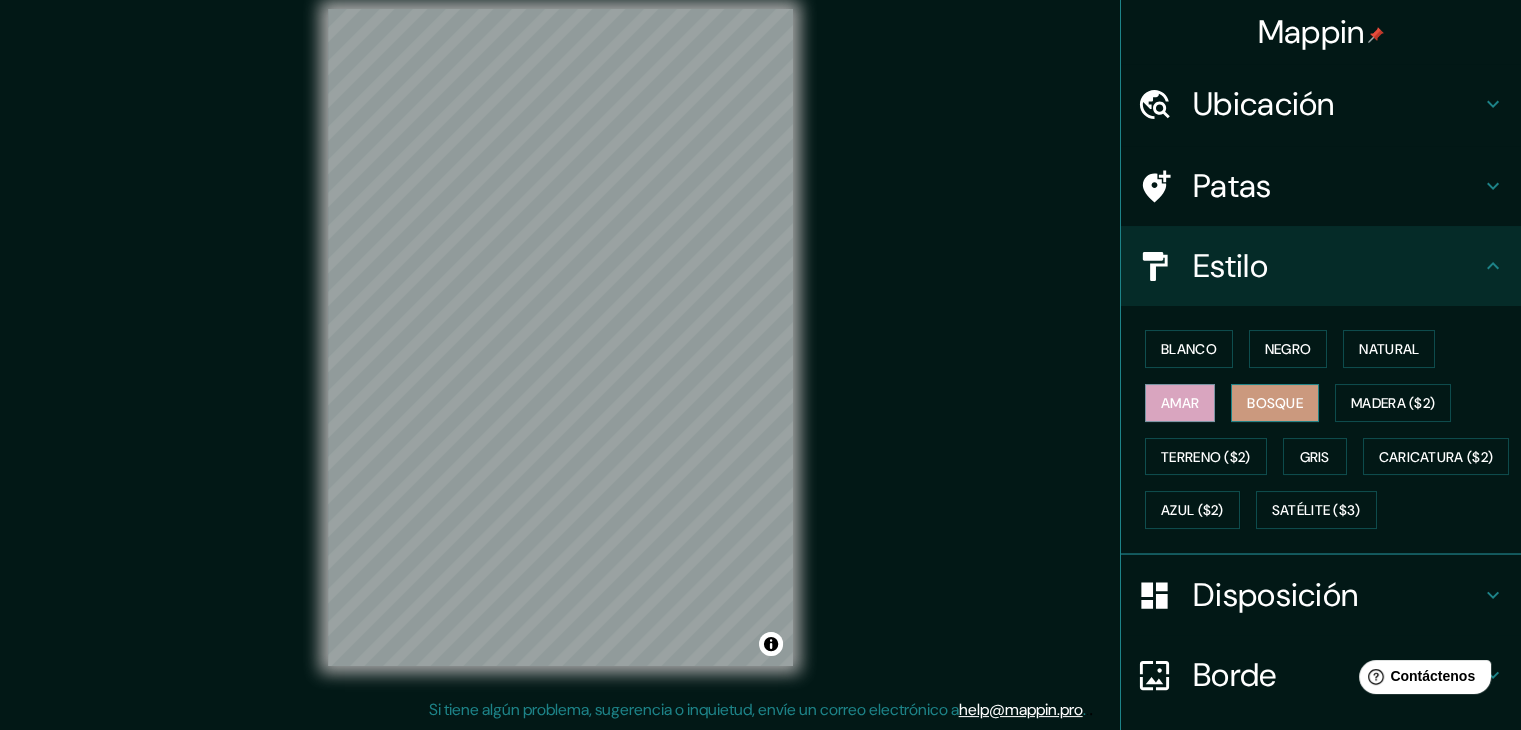 click on "Bosque" at bounding box center [1275, 403] 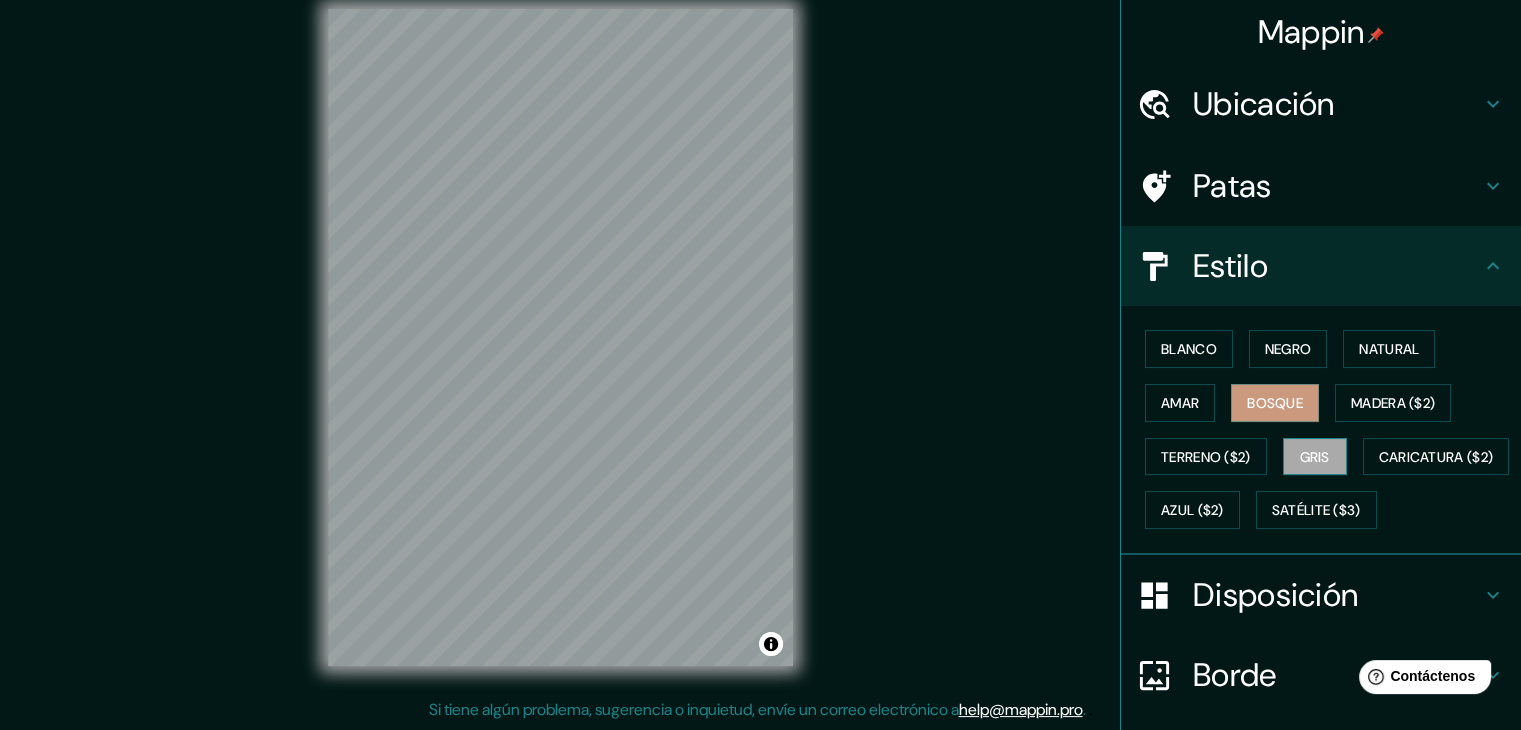 click on "Gris" at bounding box center [1315, 457] 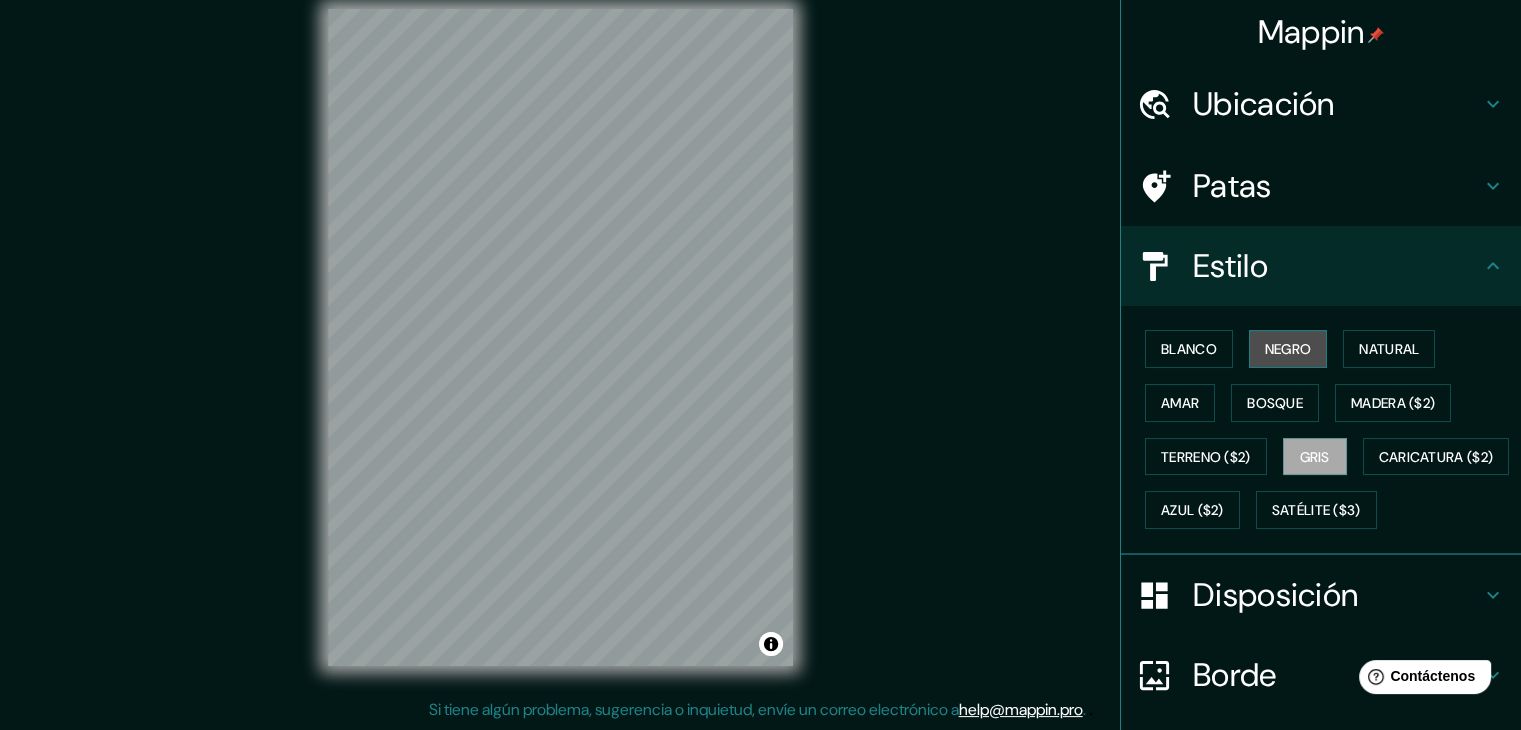 click on "Negro" at bounding box center [1288, 349] 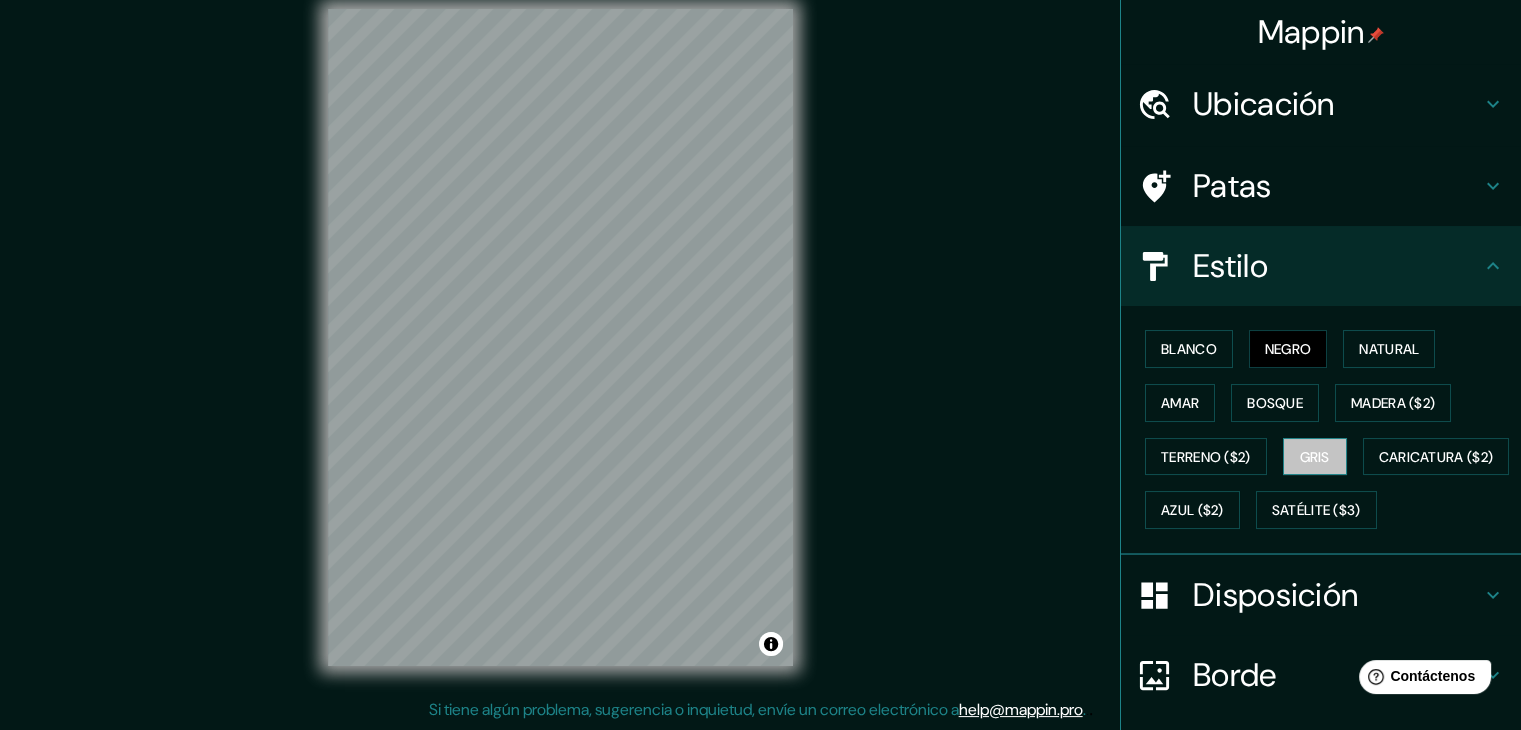 click on "Gris" at bounding box center (1315, 457) 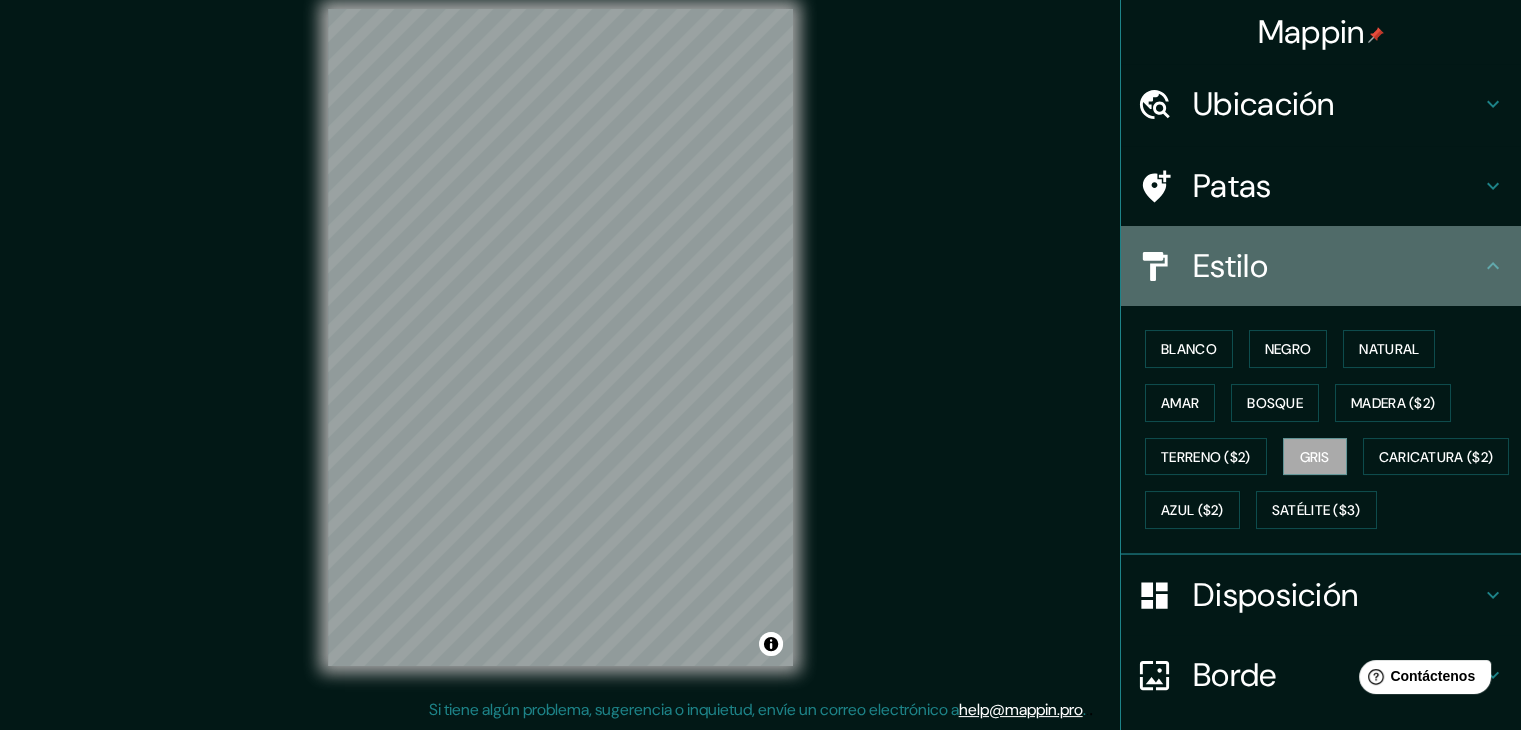 click 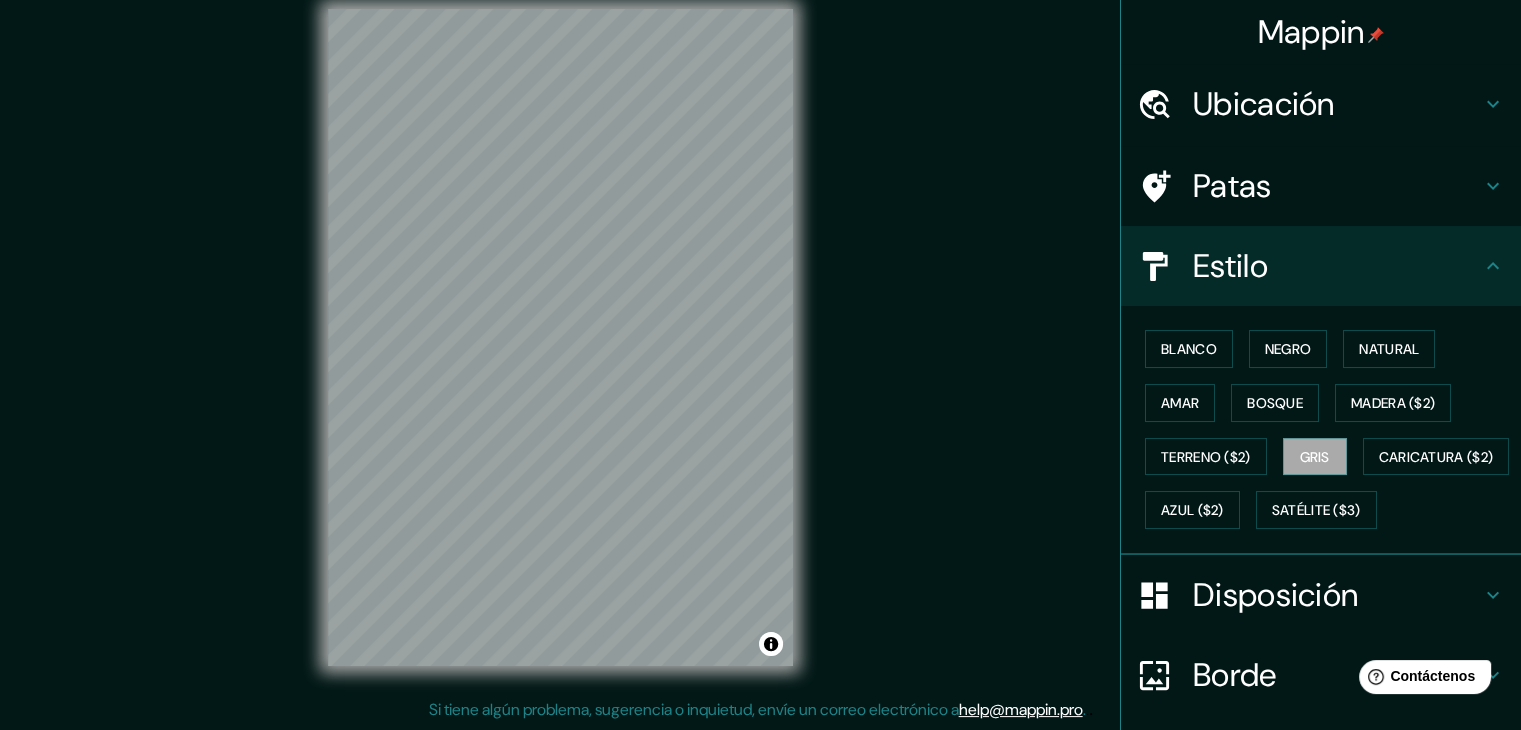 click 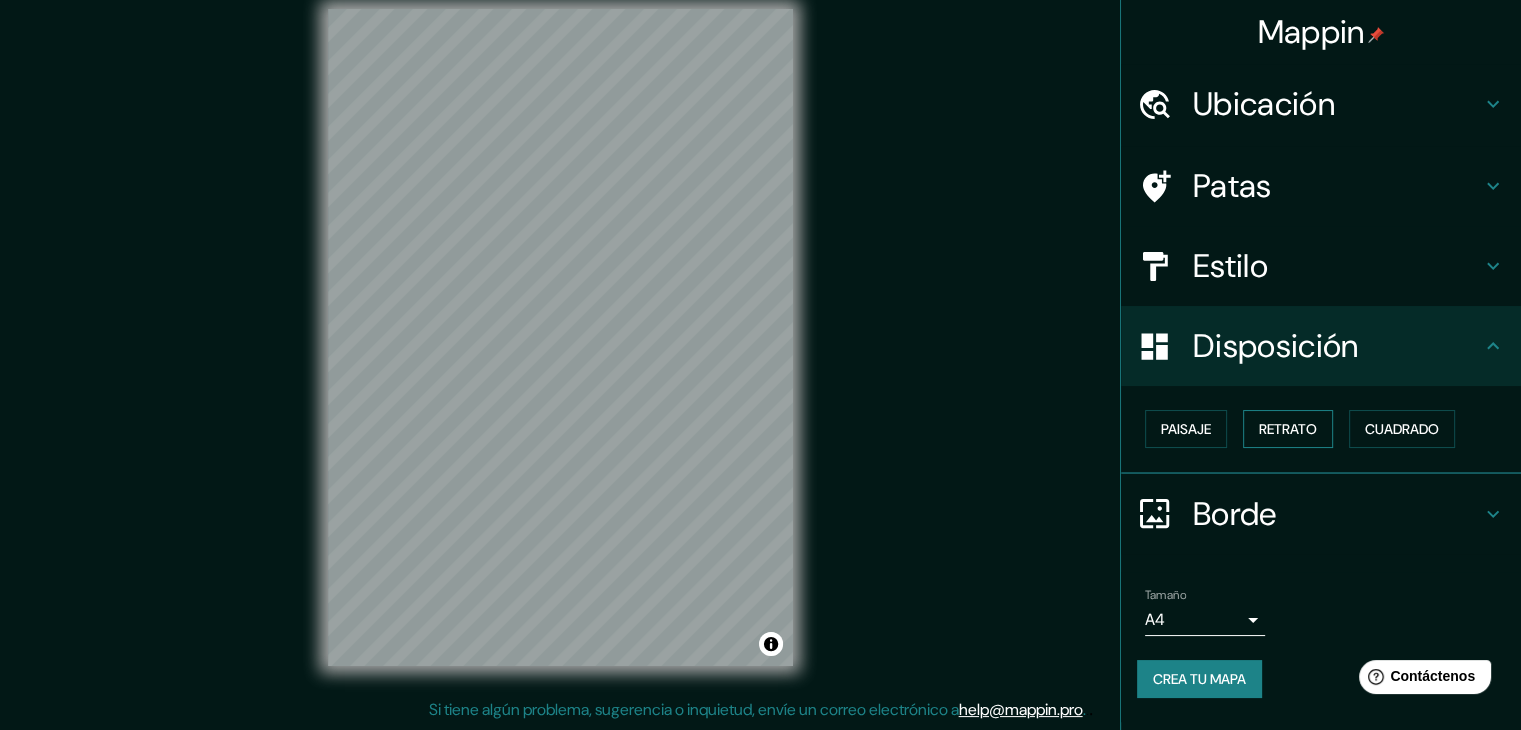 click on "Retrato" at bounding box center [1288, 429] 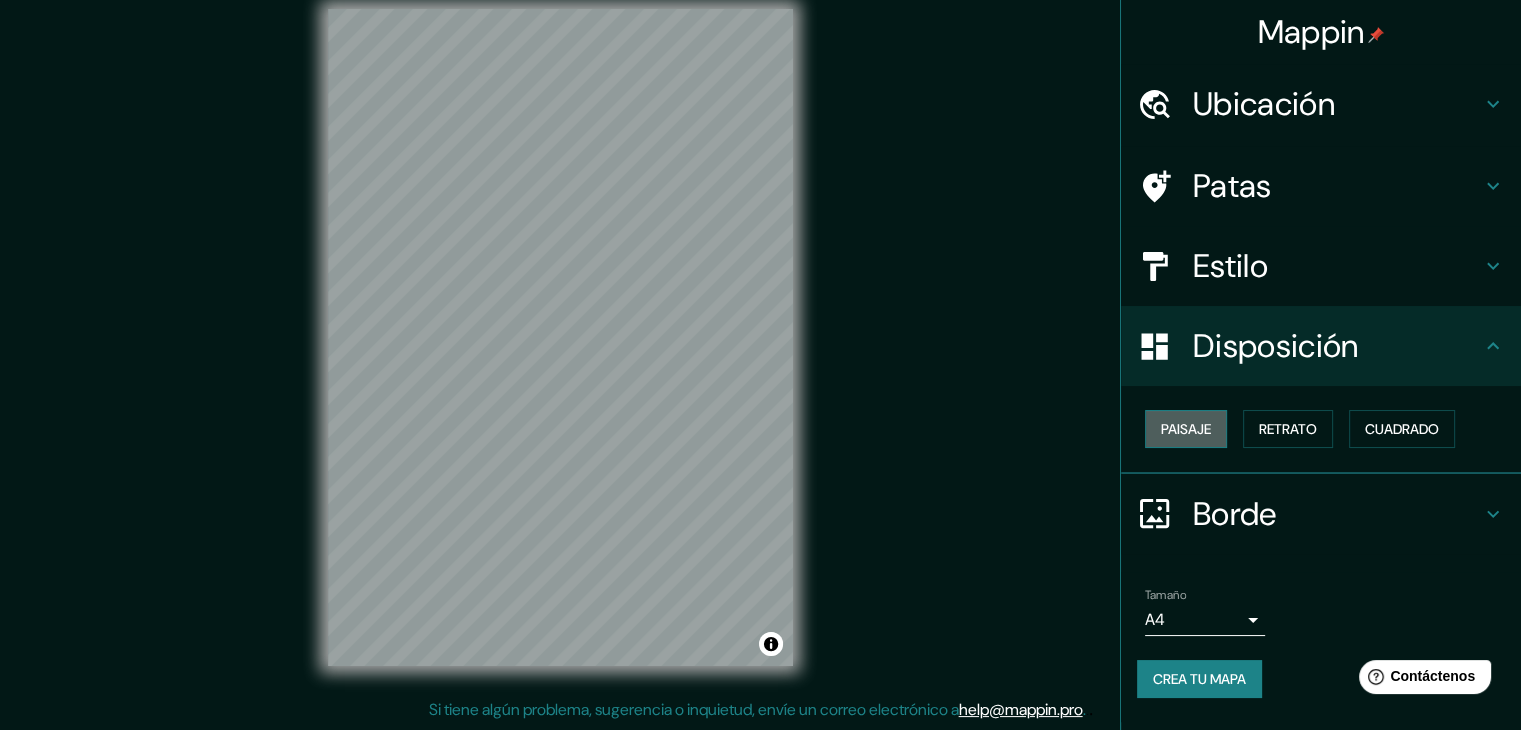 drag, startPoint x: 1194, startPoint y: 427, endPoint x: 1249, endPoint y: 429, distance: 55.03635 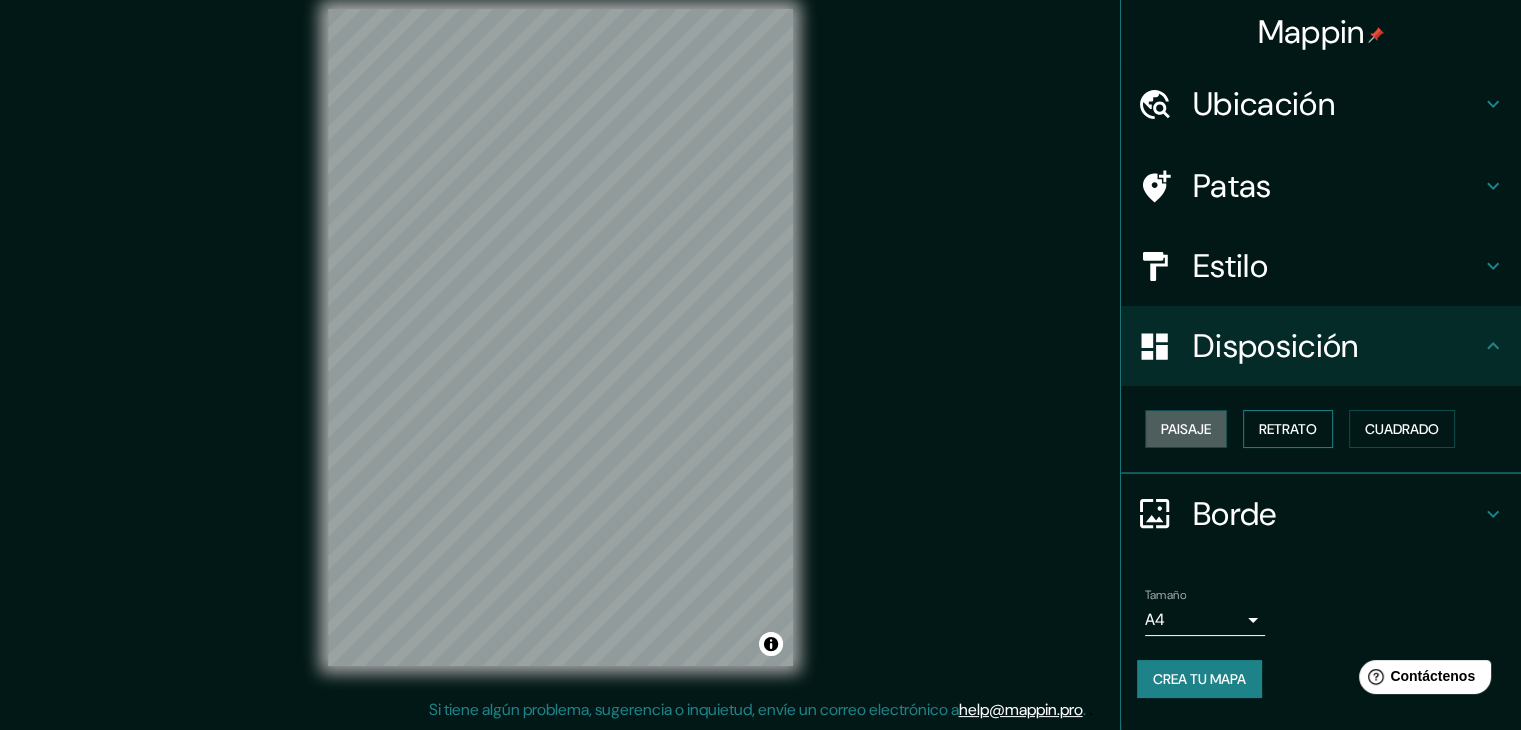 click on "Paisaje" at bounding box center (1186, 429) 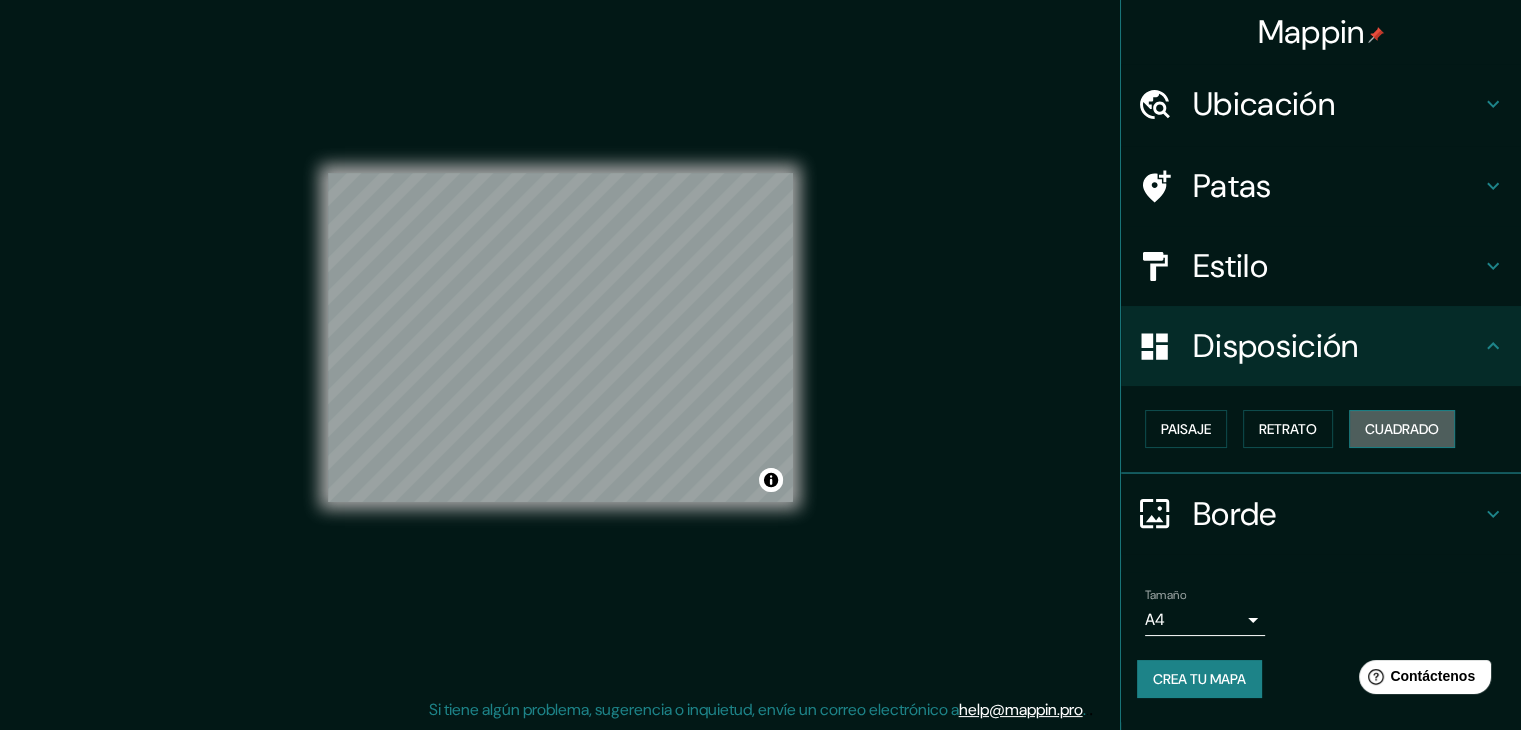 click on "Cuadrado" at bounding box center [1402, 429] 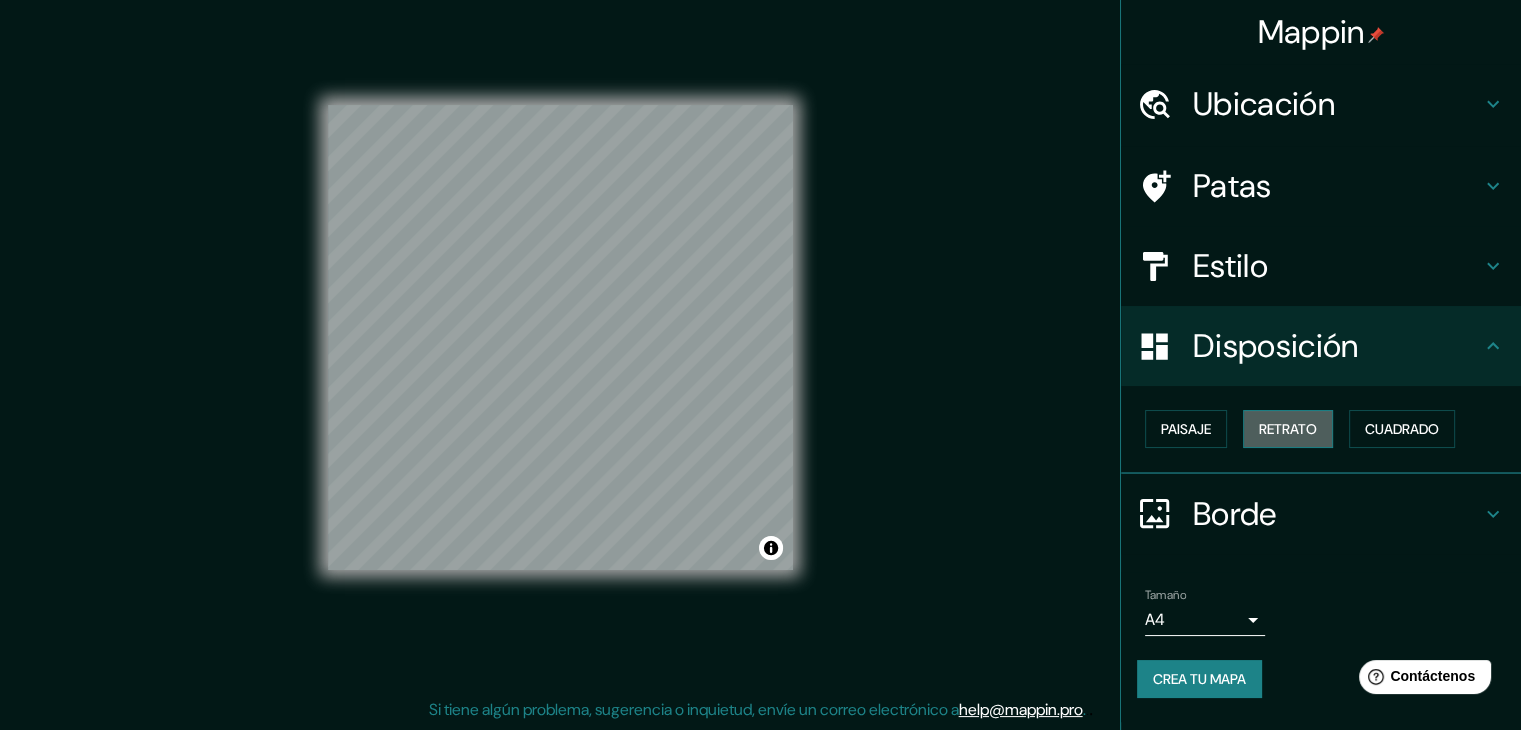 click on "Retrato" at bounding box center (1288, 429) 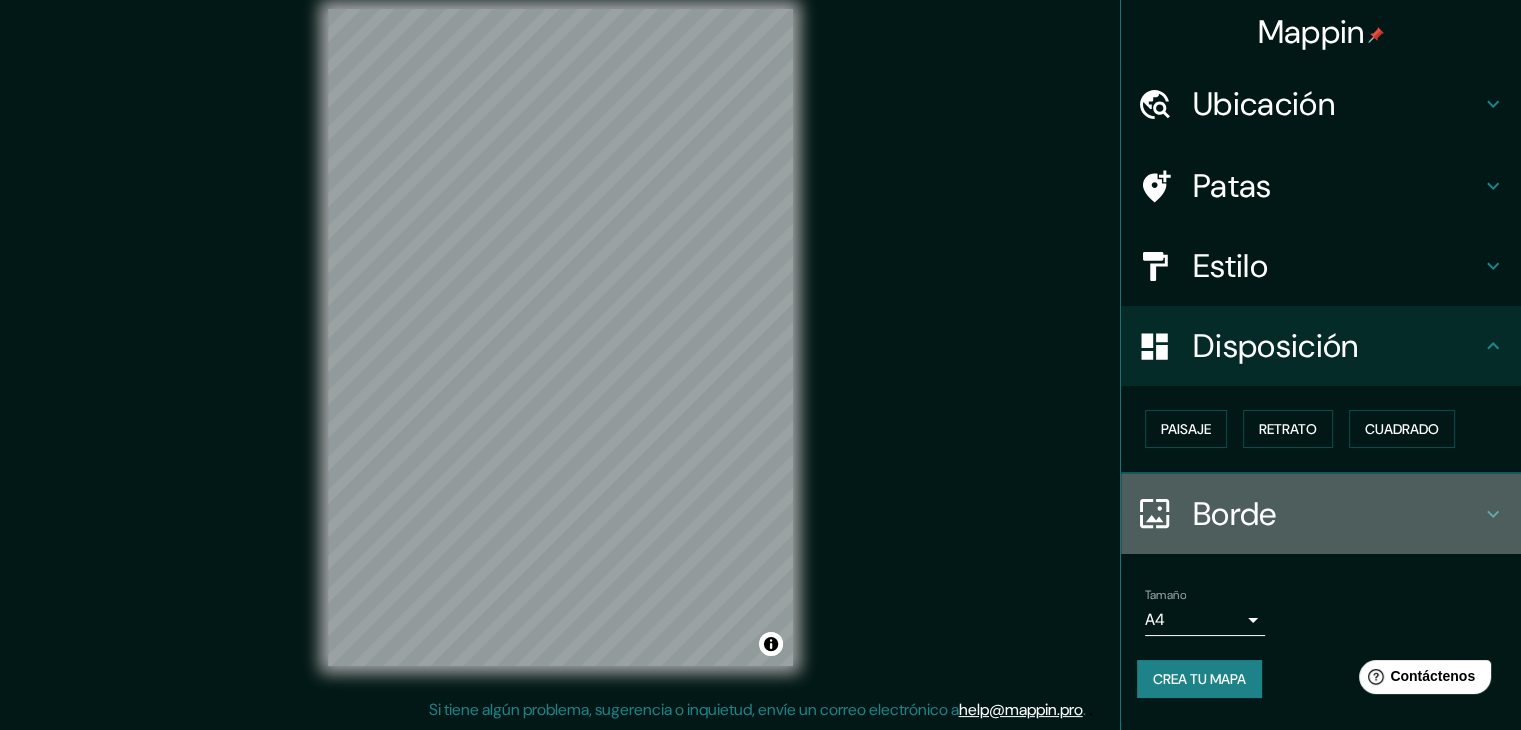 click 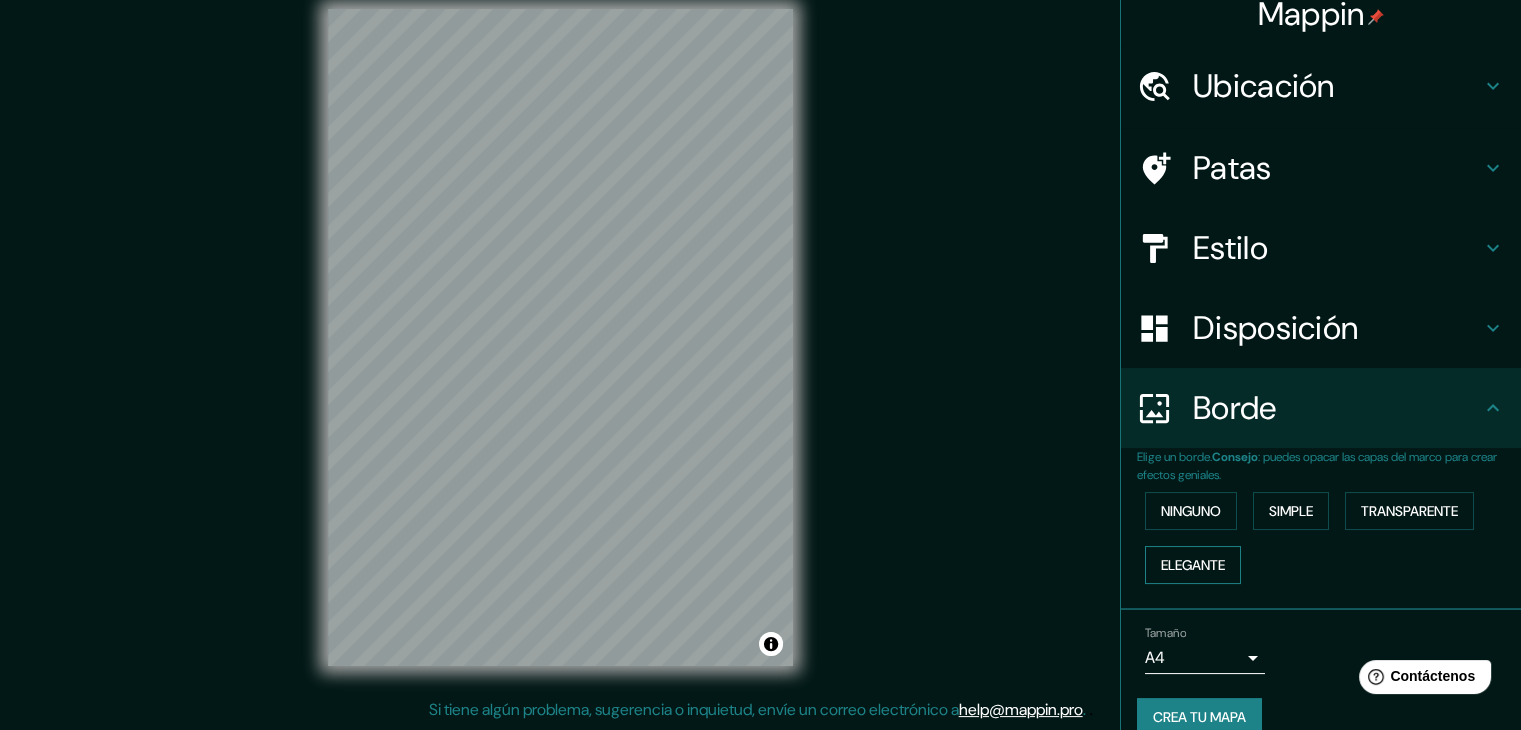 scroll, scrollTop: 45, scrollLeft: 0, axis: vertical 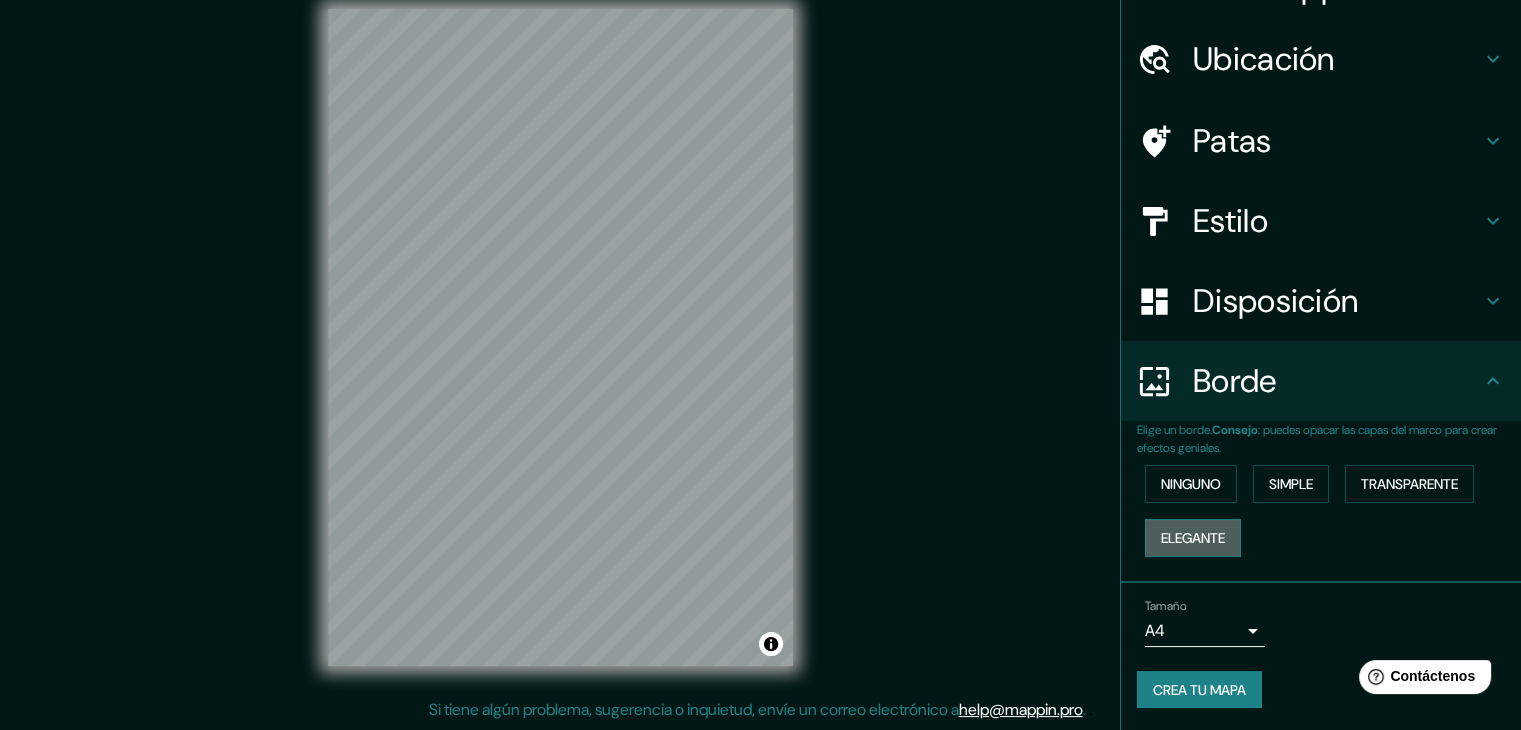 click on "Elegante" at bounding box center [1193, 538] 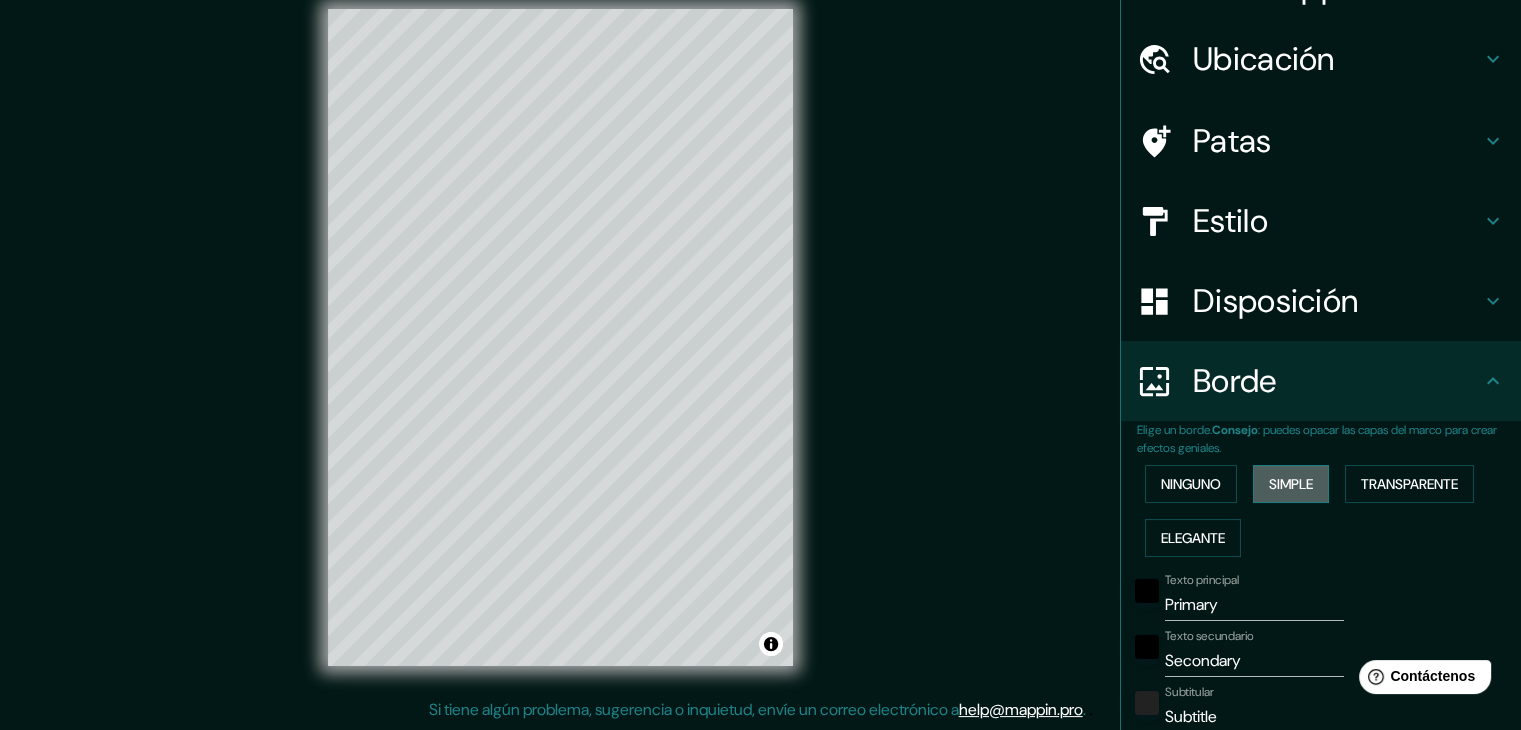 click on "Simple" at bounding box center (1291, 484) 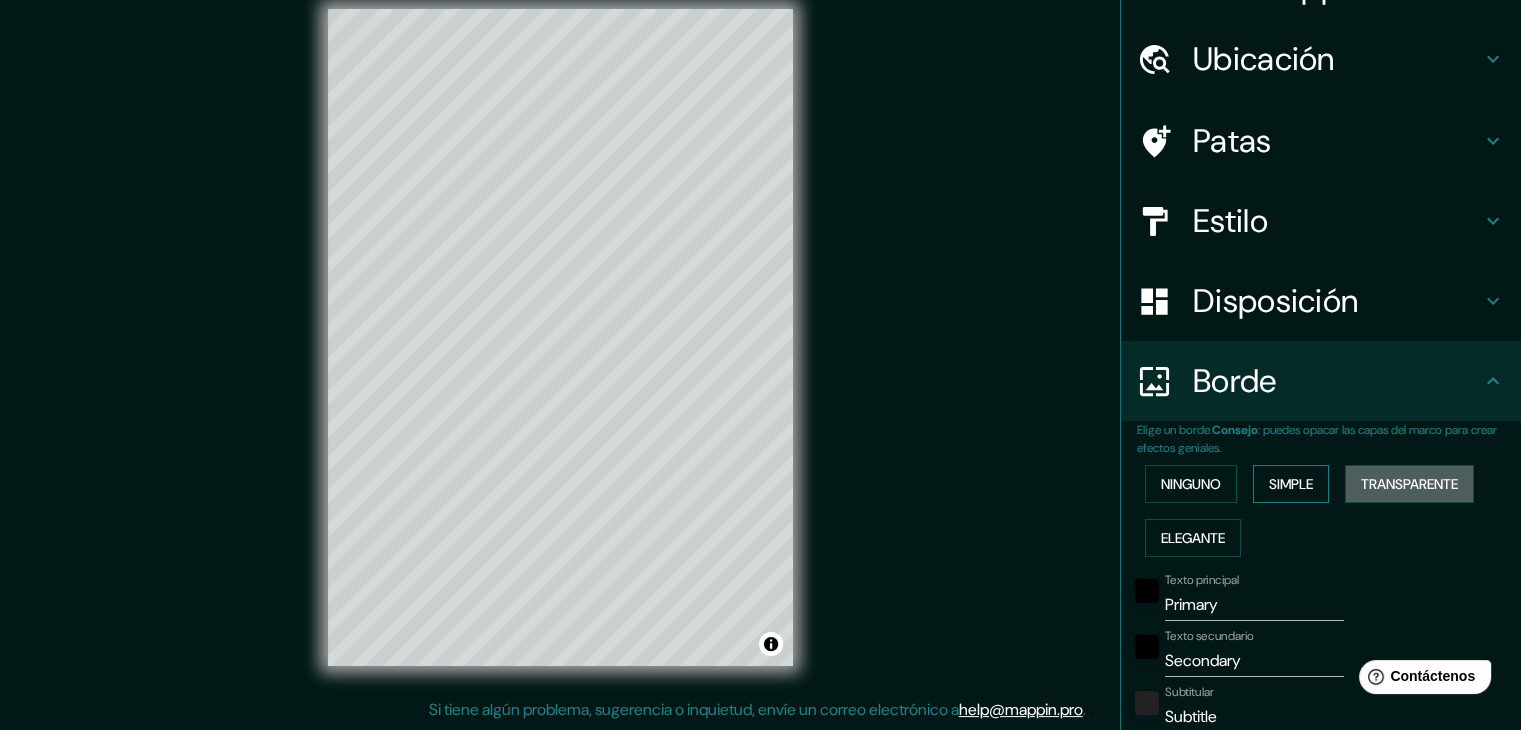 drag, startPoint x: 1362, startPoint y: 474, endPoint x: 1307, endPoint y: 485, distance: 56.089214 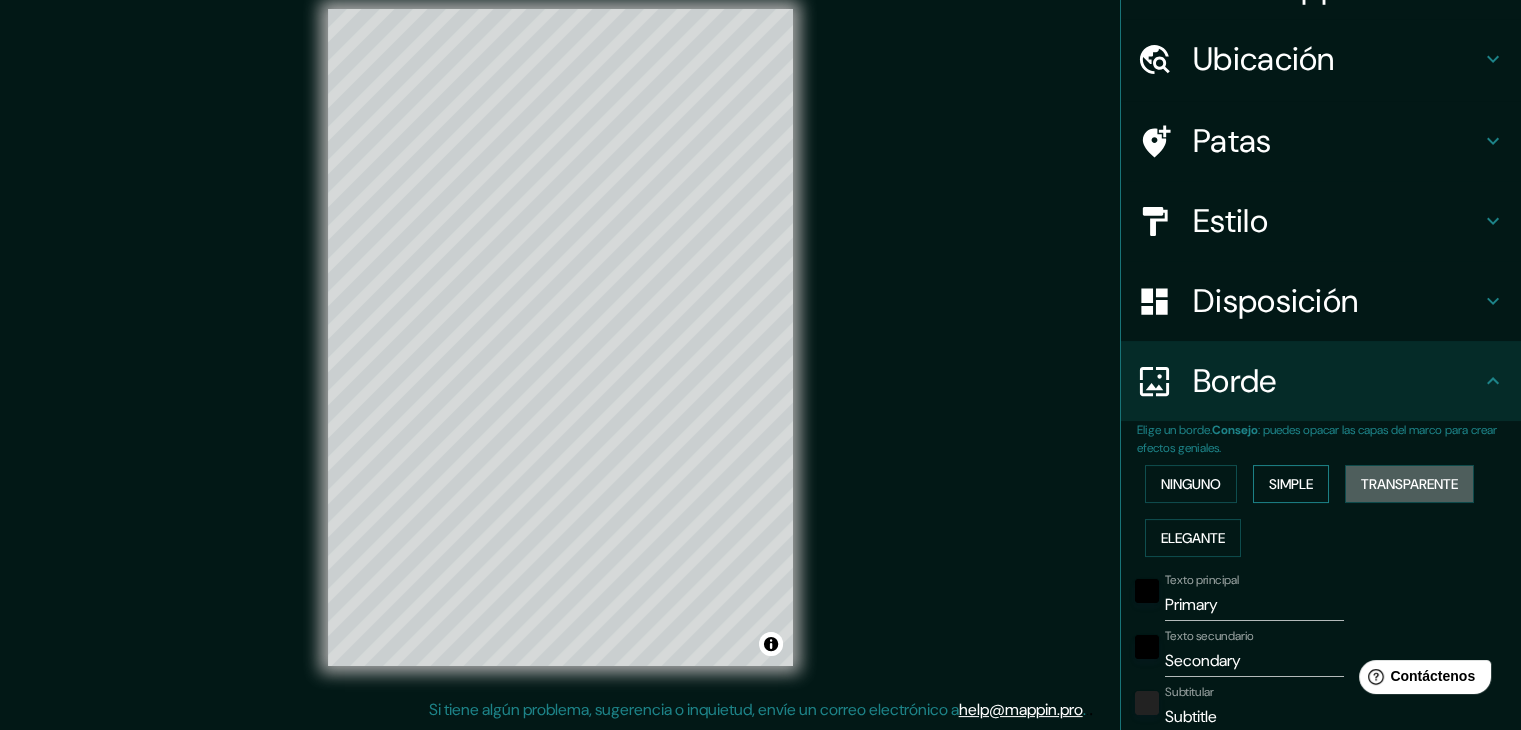 click on "Transparente" at bounding box center (1409, 484) 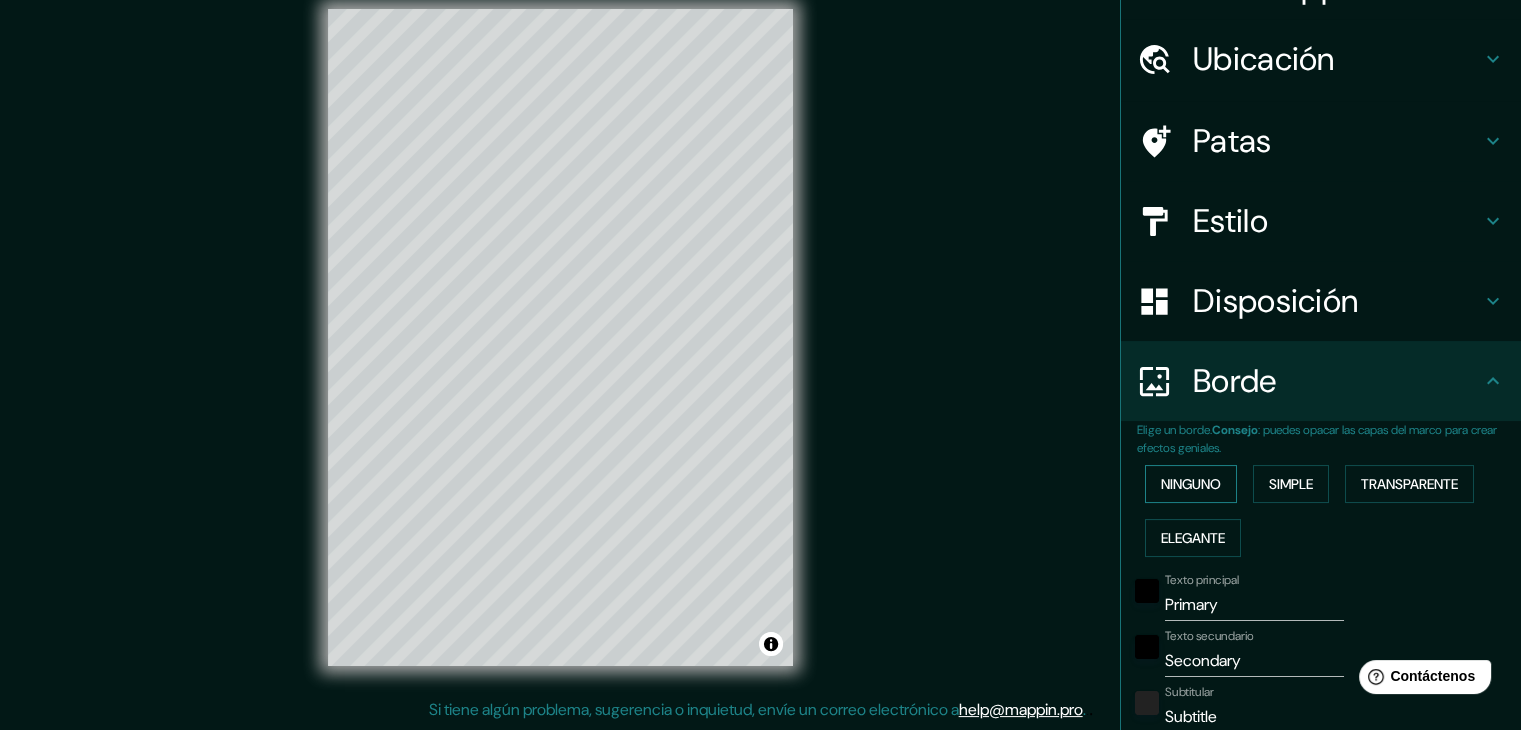 click on "Ninguno" at bounding box center (1191, 484) 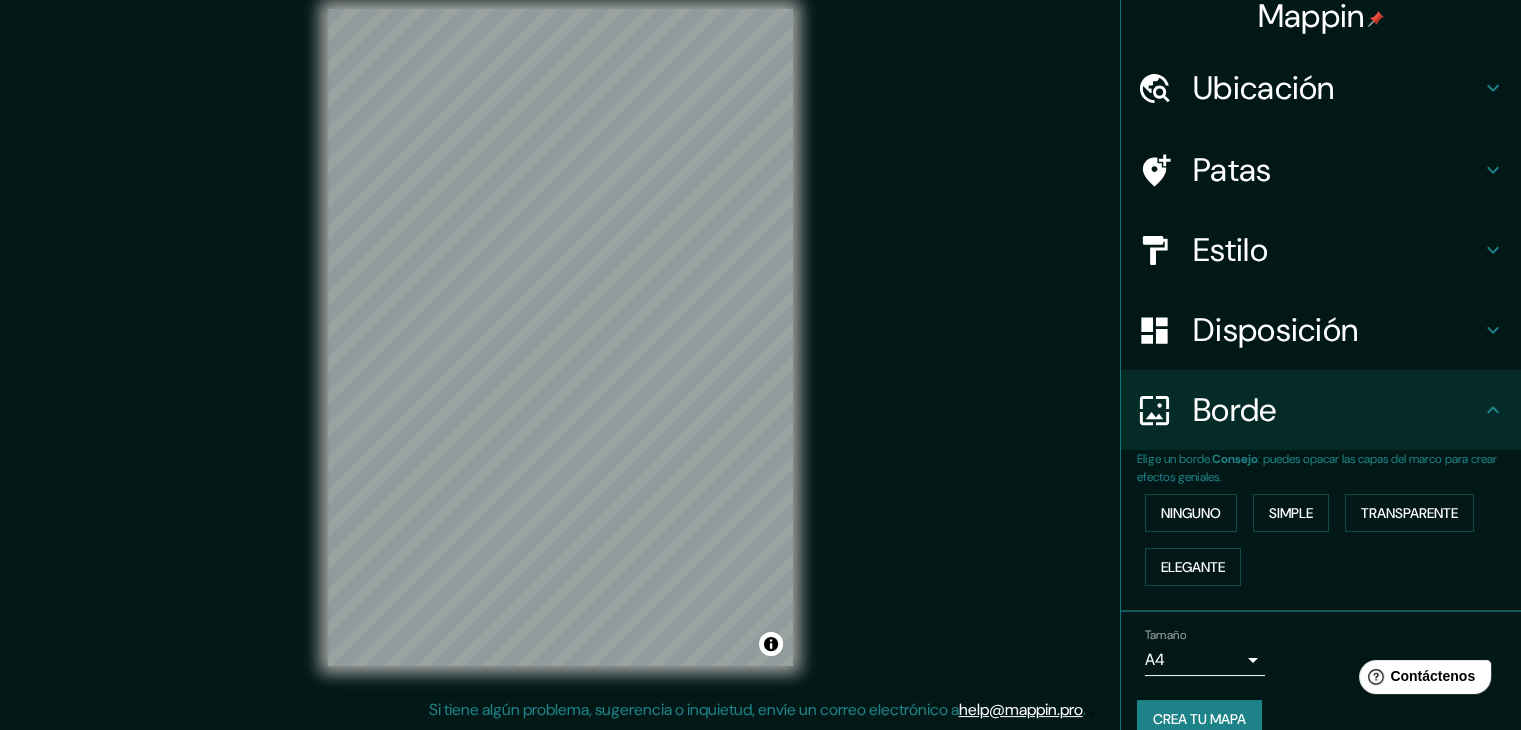 scroll, scrollTop: 0, scrollLeft: 0, axis: both 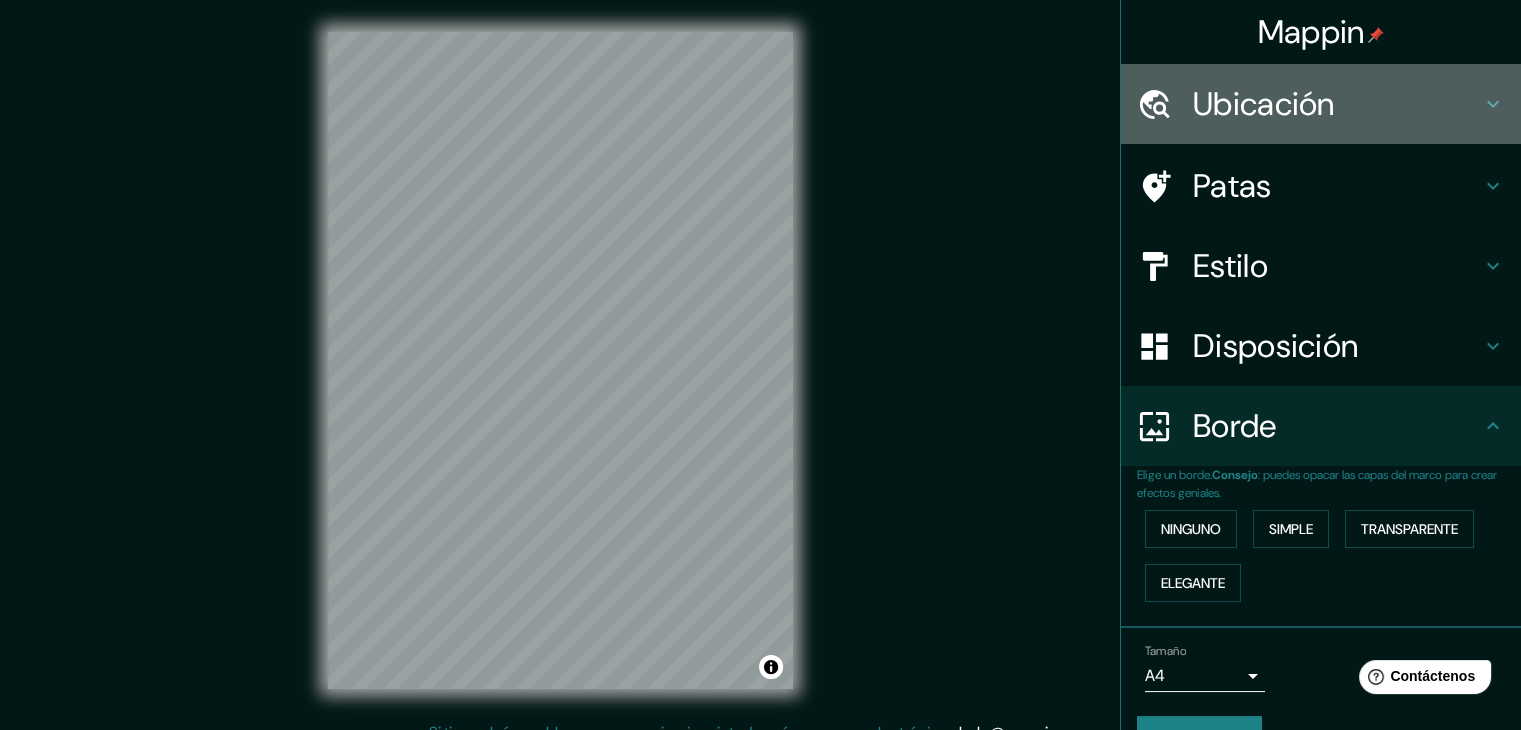 click 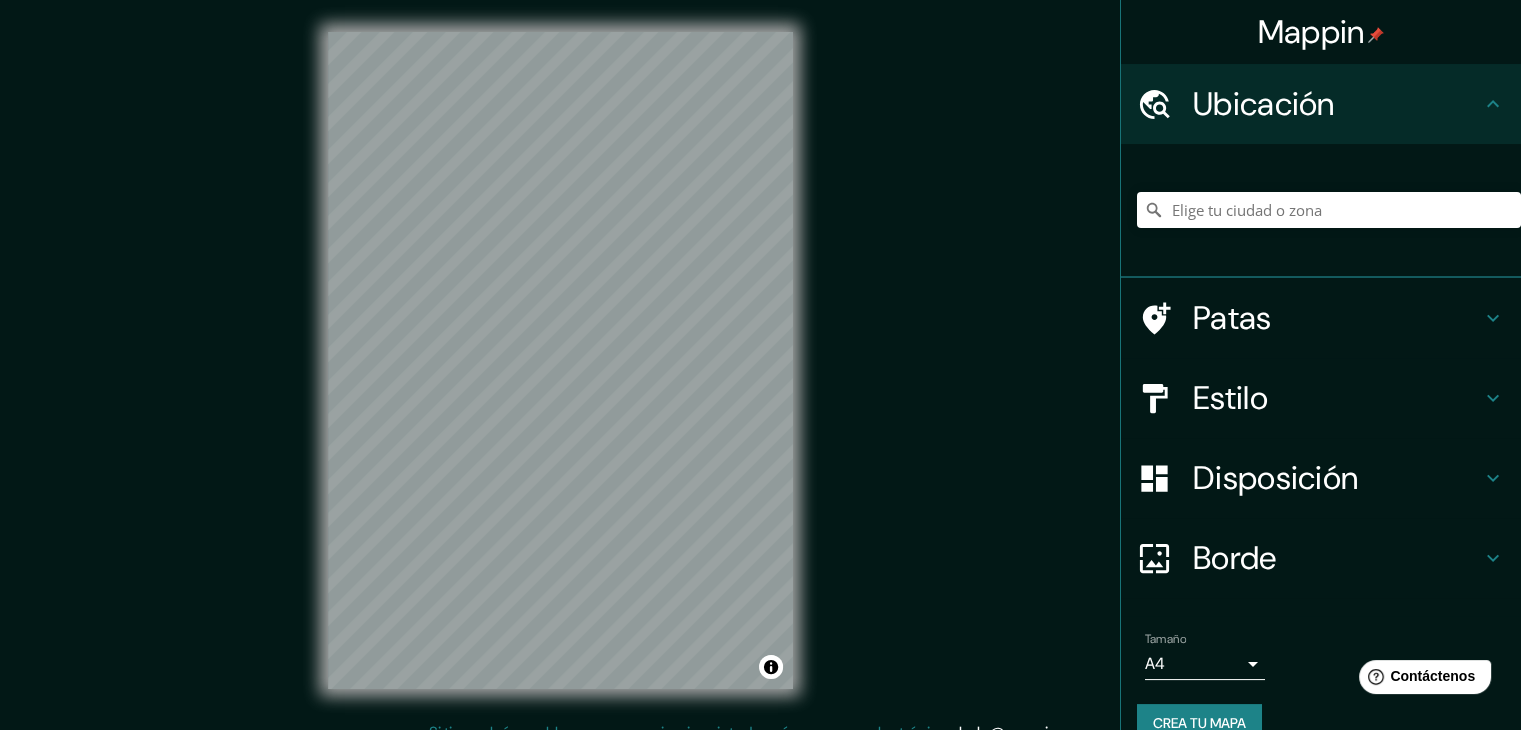 click 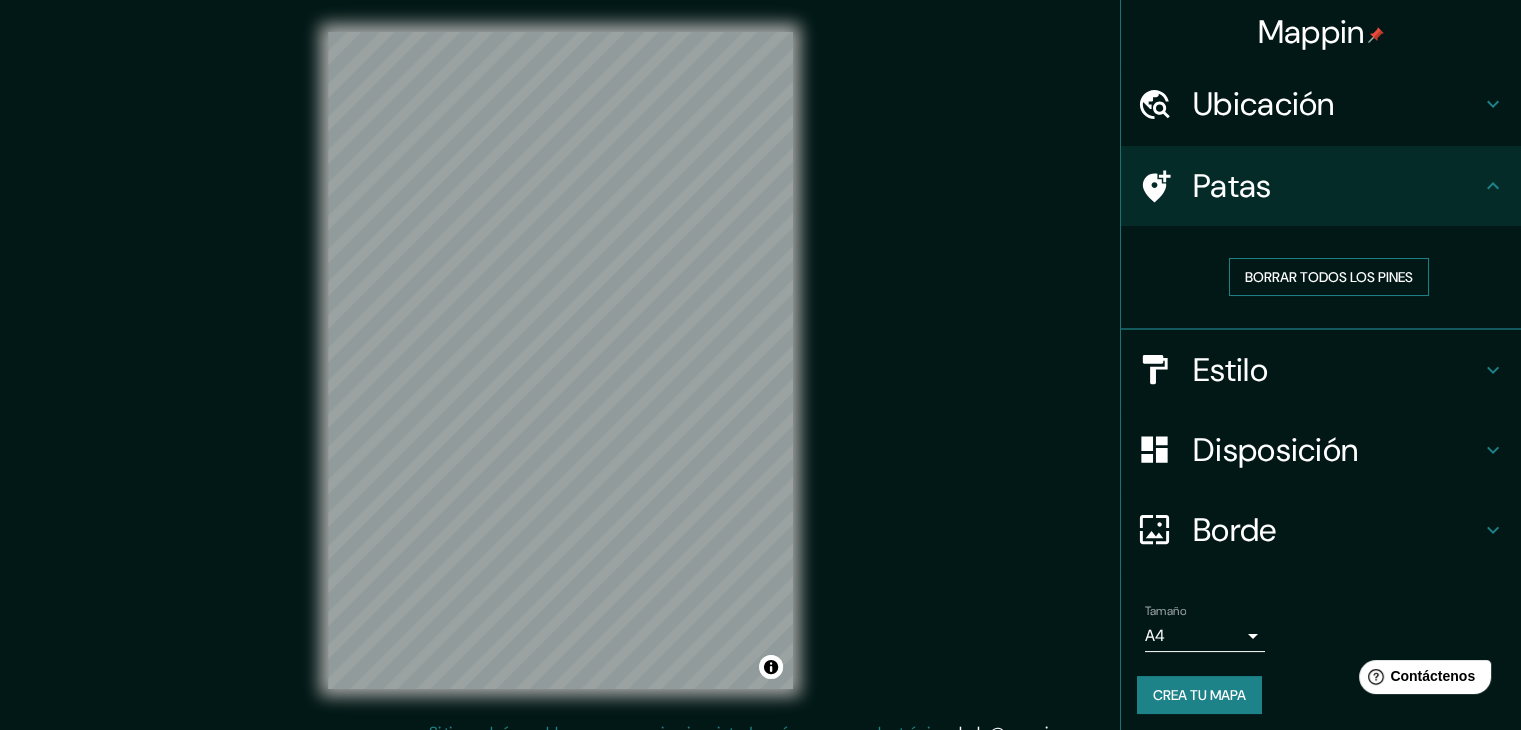 click on "Borrar todos los pines" at bounding box center (1329, 277) 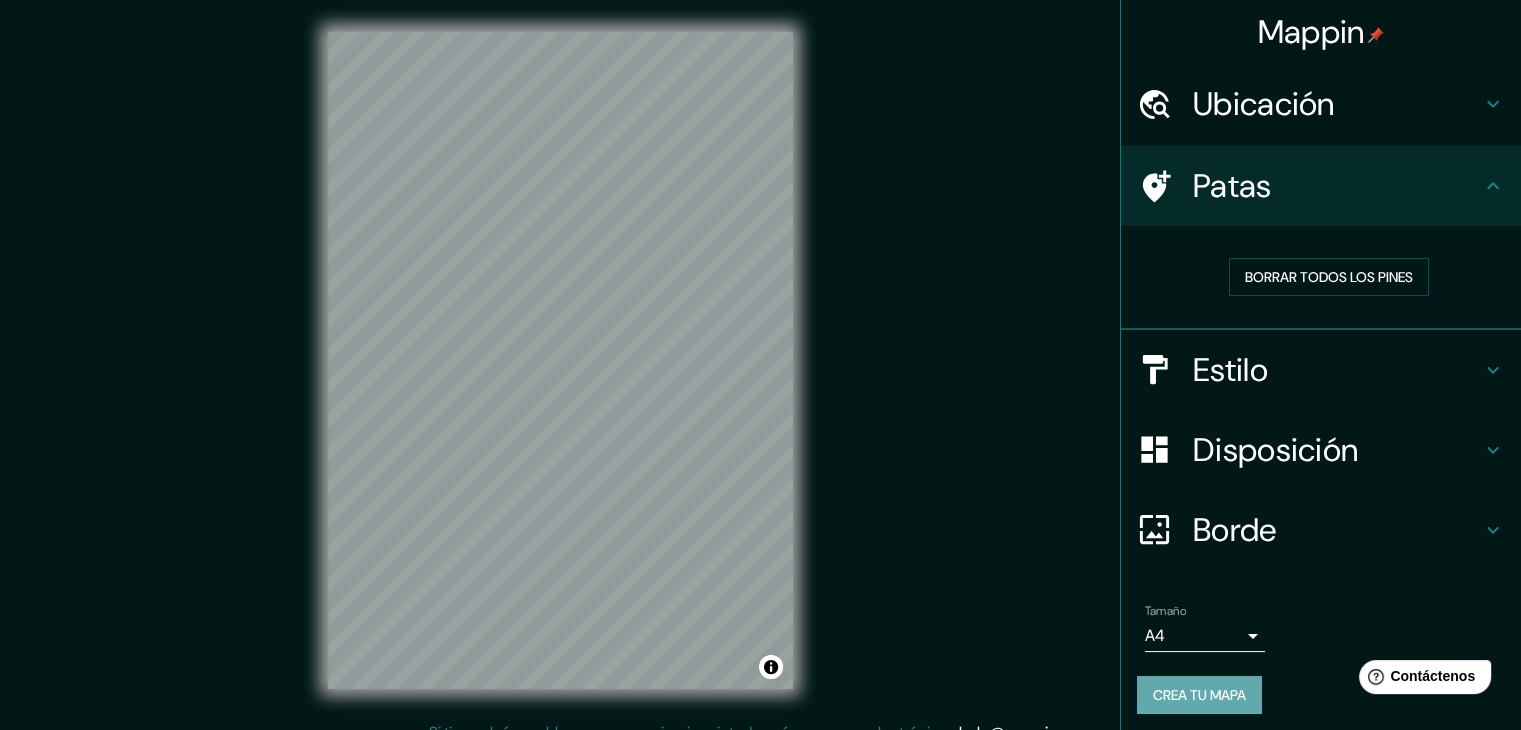 click on "Crea tu mapa" at bounding box center (1199, 695) 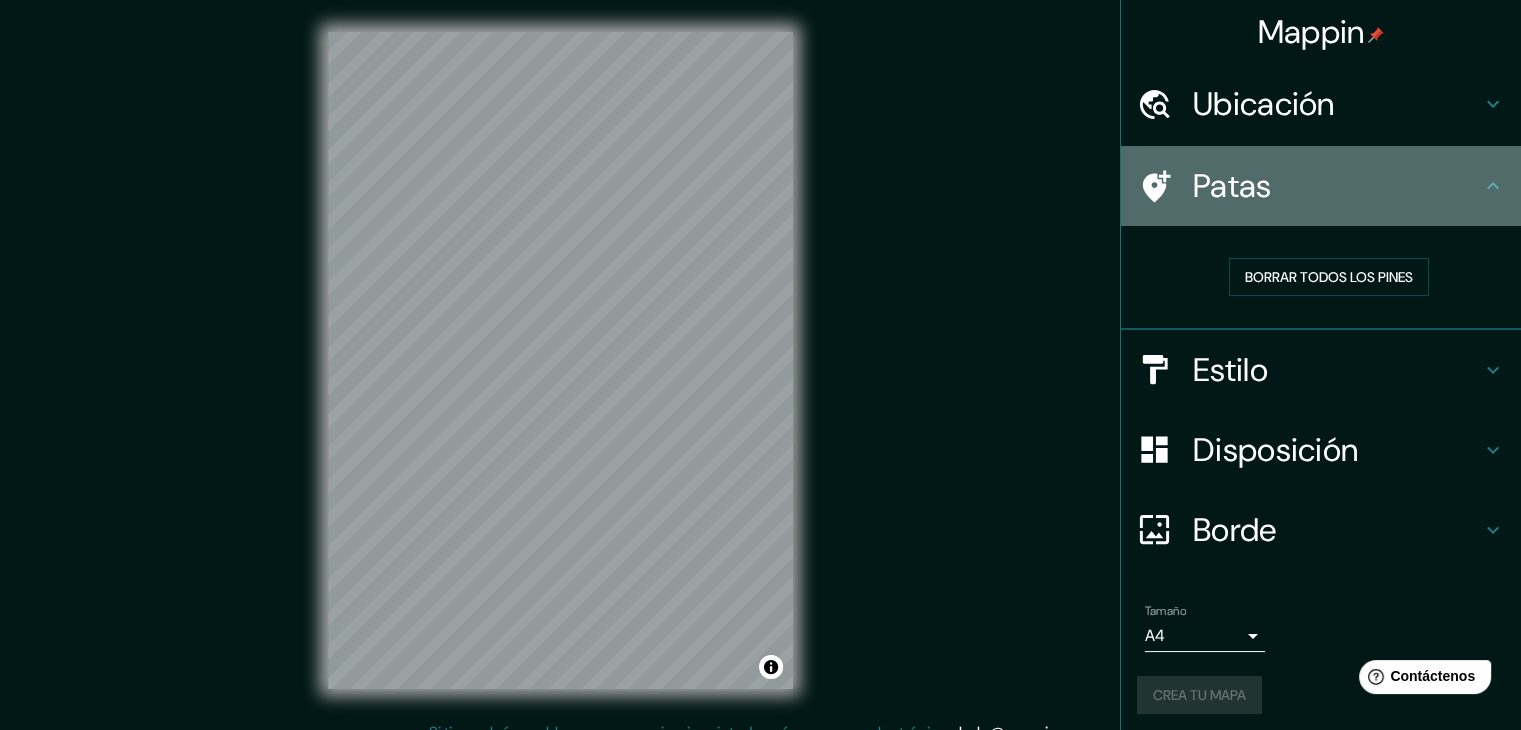 click 